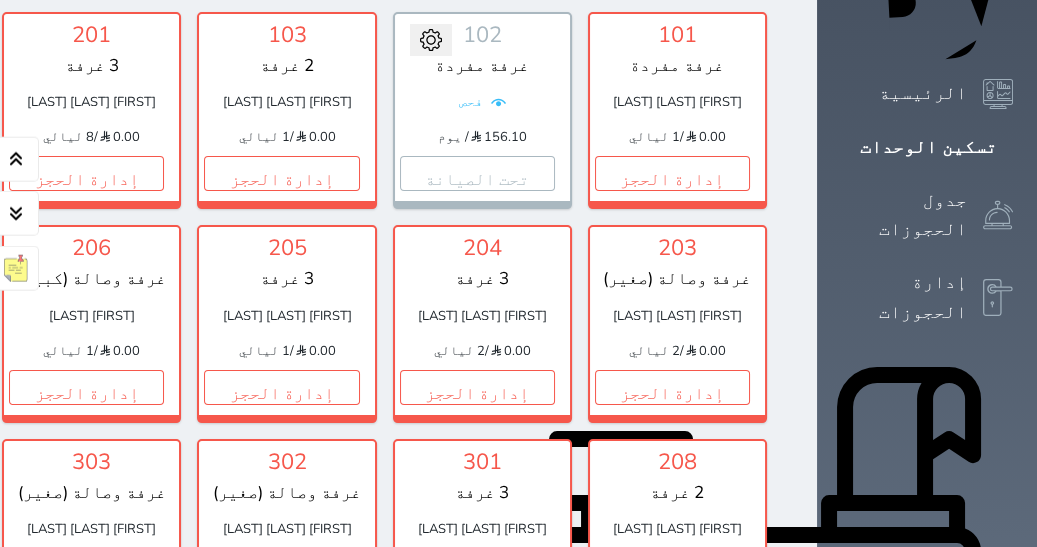 scroll, scrollTop: 280, scrollLeft: 0, axis: vertical 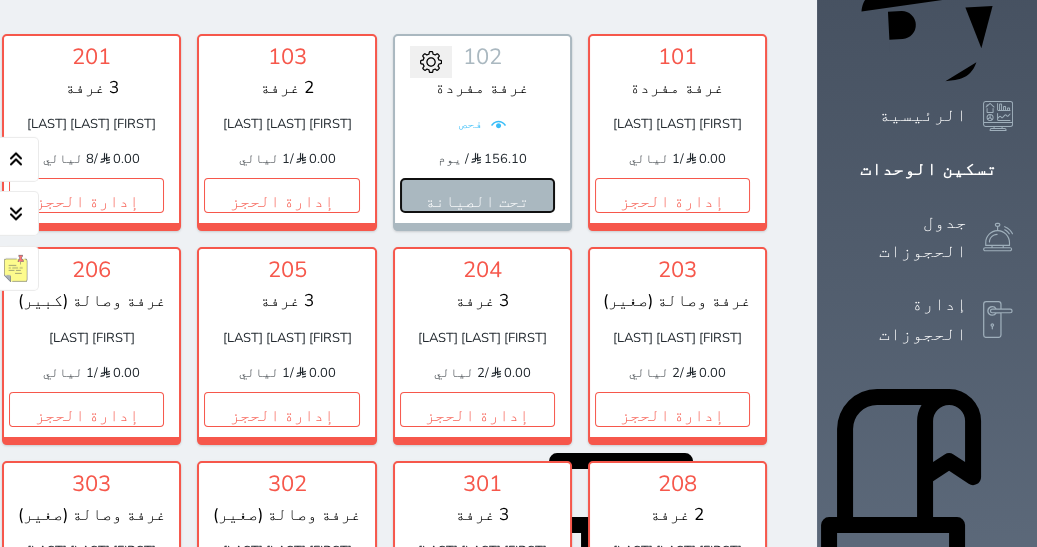 click on "تحت الصيانة" at bounding box center [477, 195] 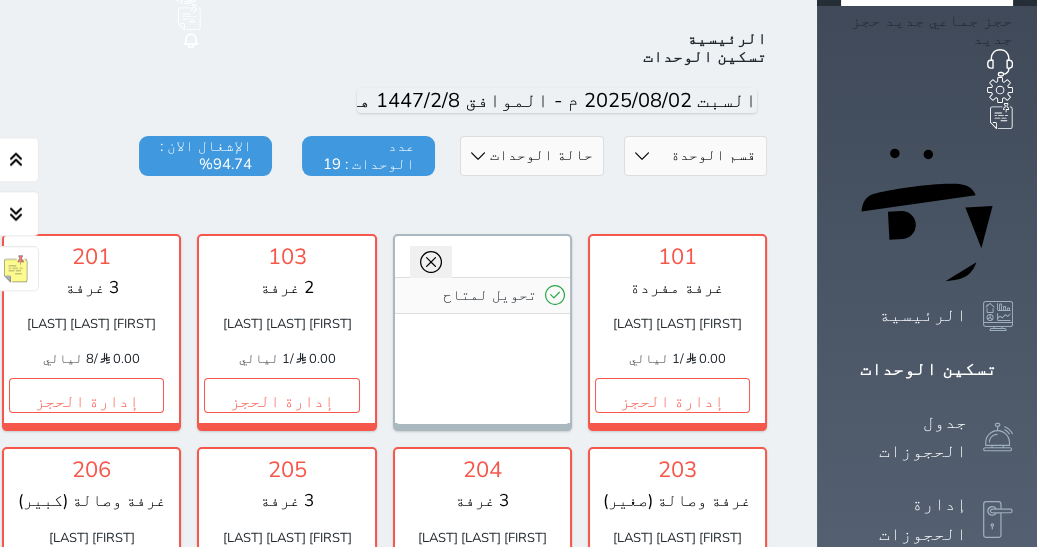 scroll, scrollTop: 0, scrollLeft: 0, axis: both 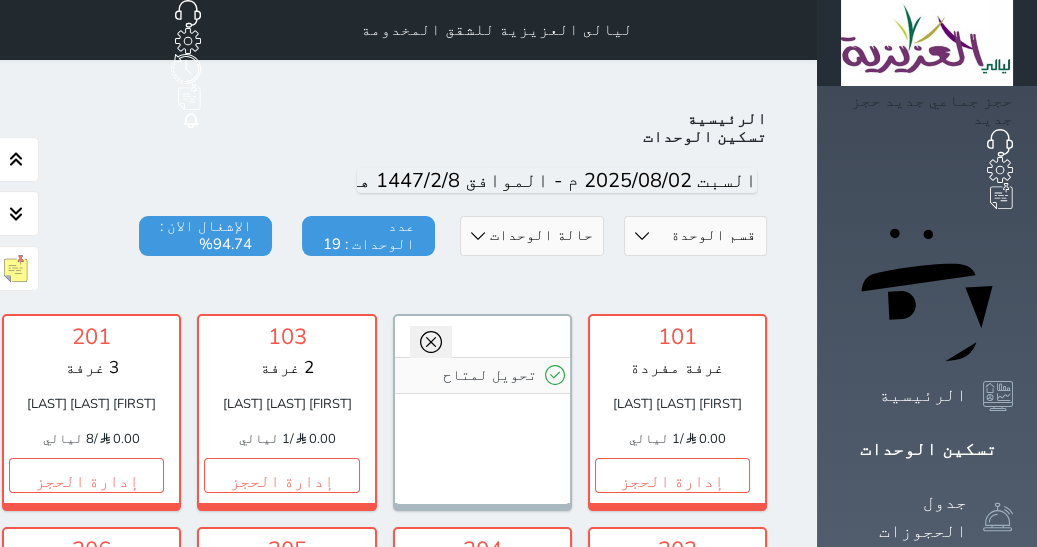 click 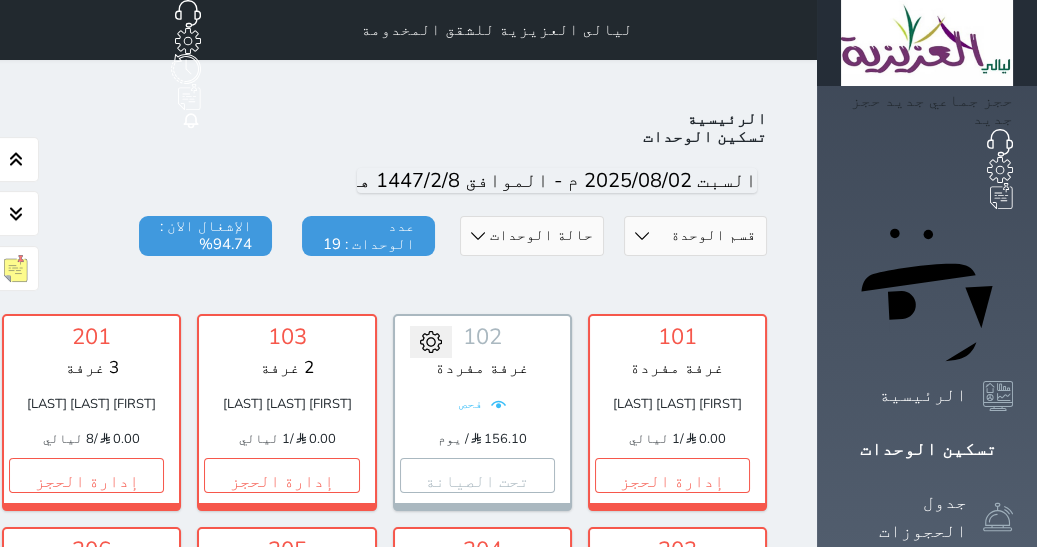 click at bounding box center (431, 342) 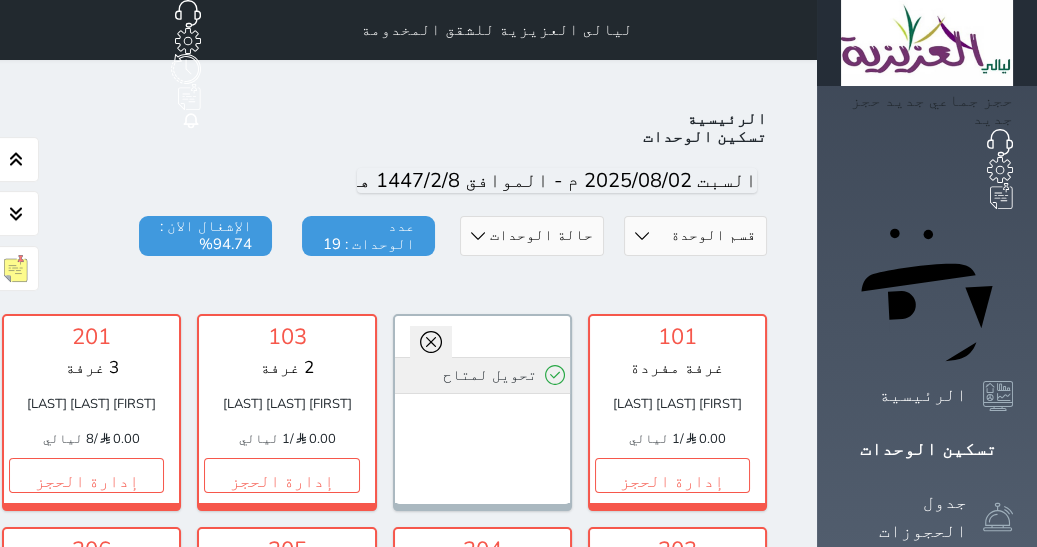 click on "تحويل لمتاح" at bounding box center (482, 375) 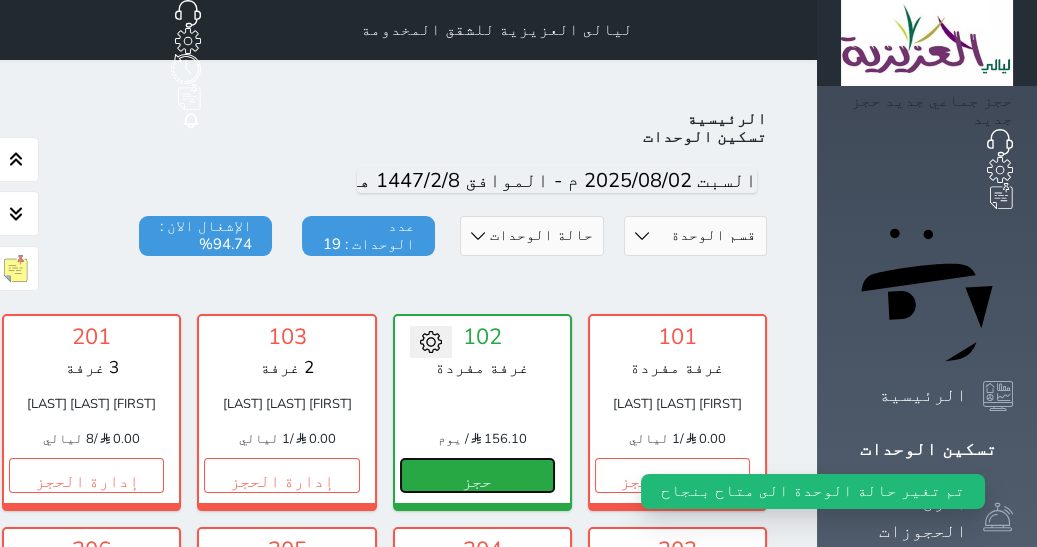 click on "حجز" at bounding box center [477, 475] 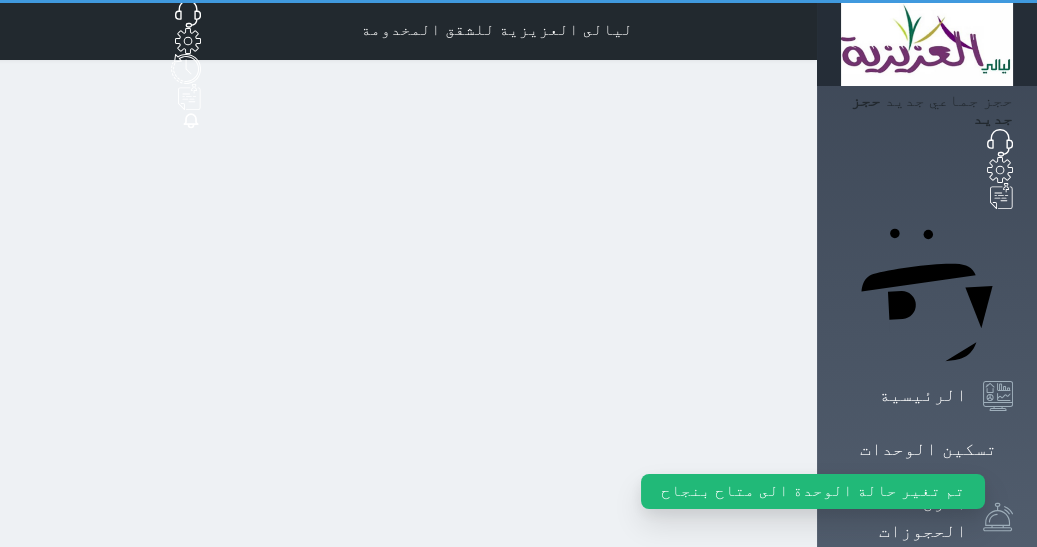 select on "1" 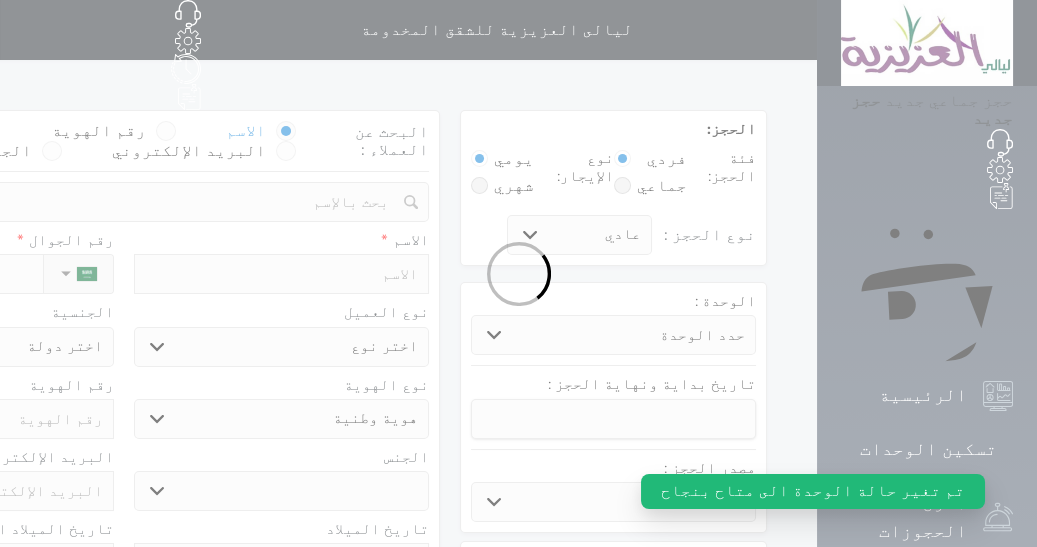 select 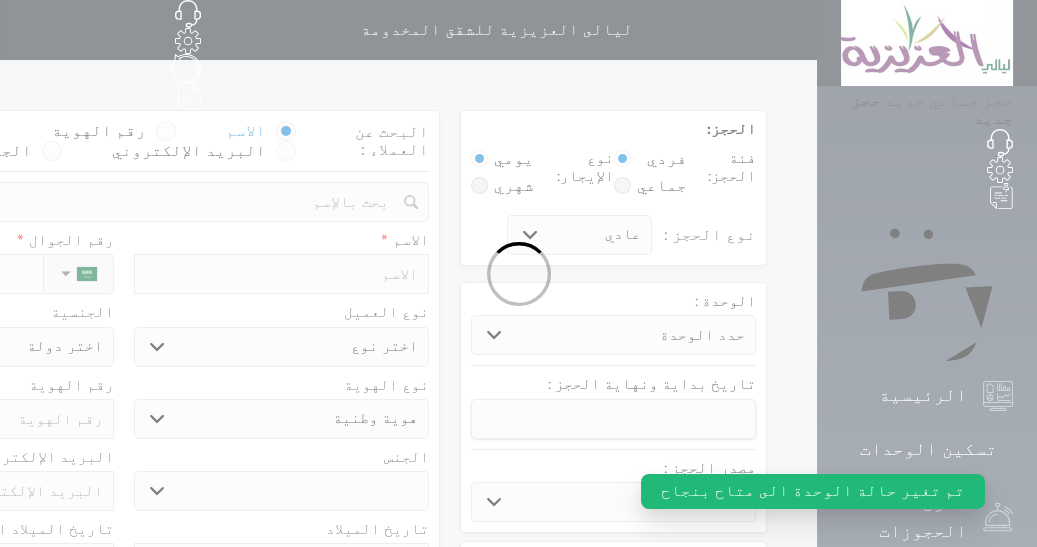 select on "2005" 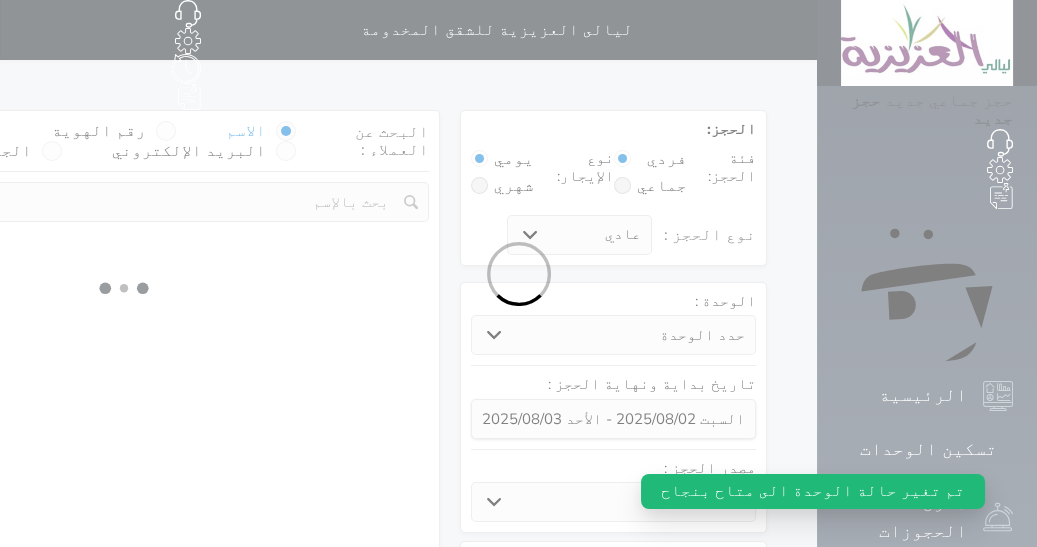 select 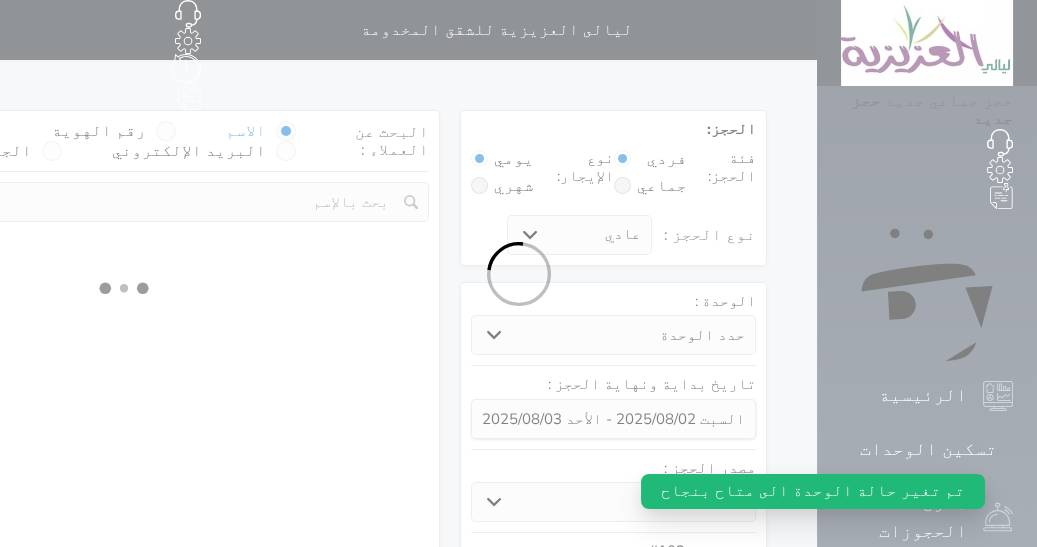 select on "1" 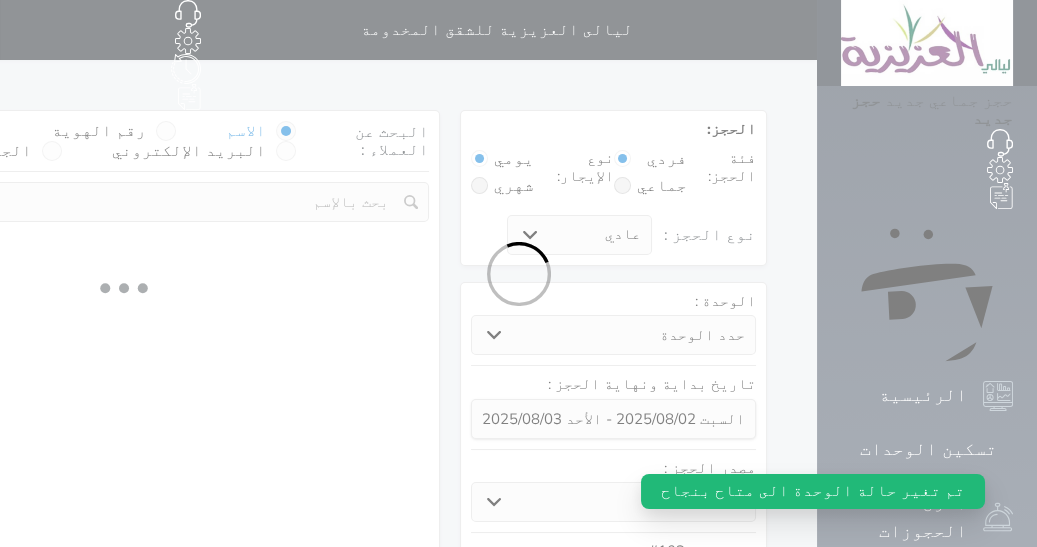 select on "113" 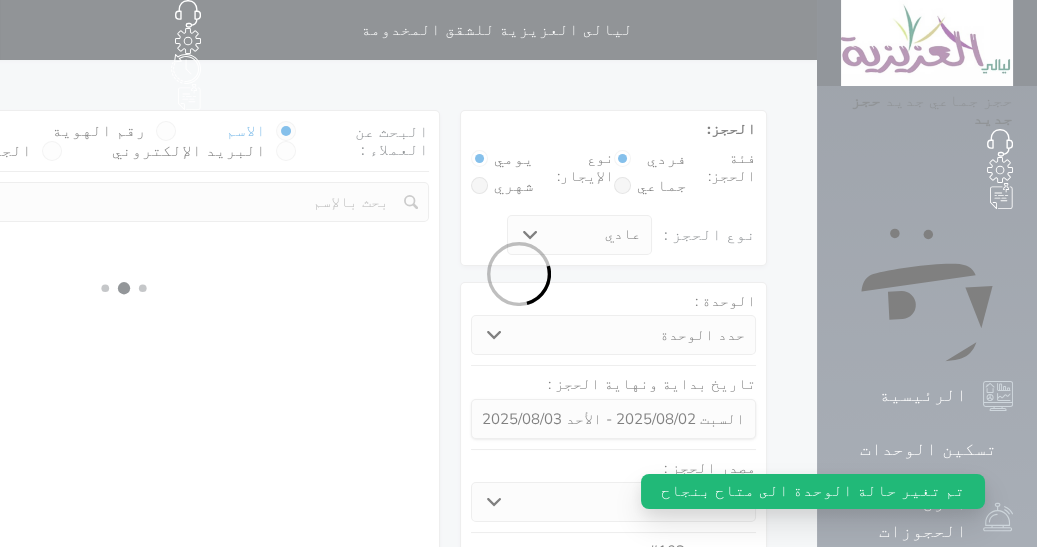 select on "1" 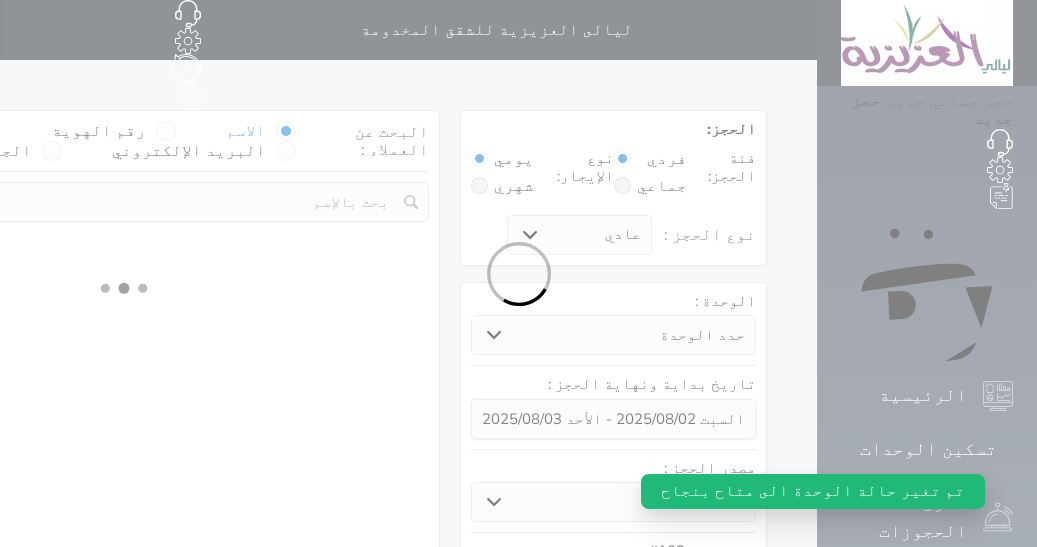 select 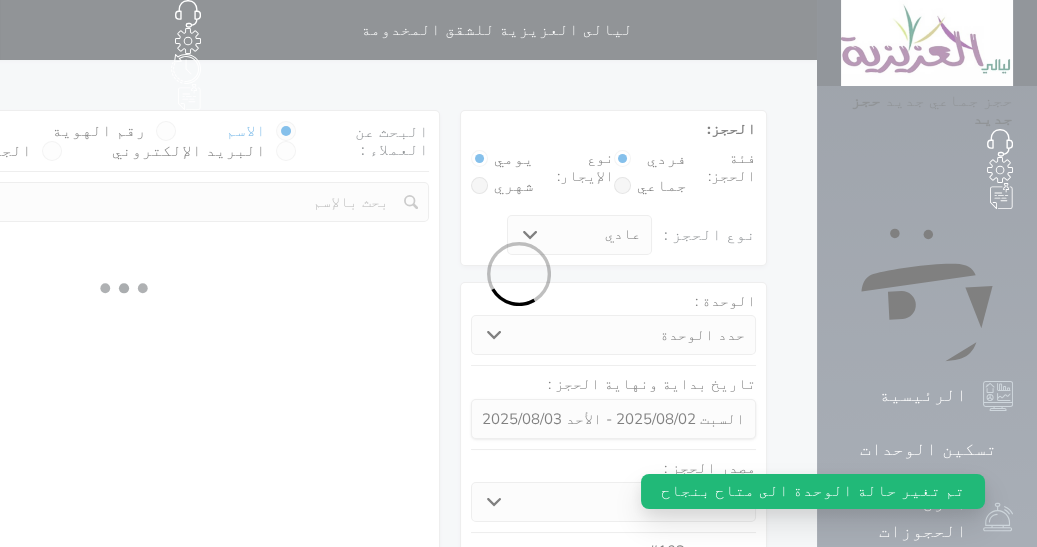 select on "7" 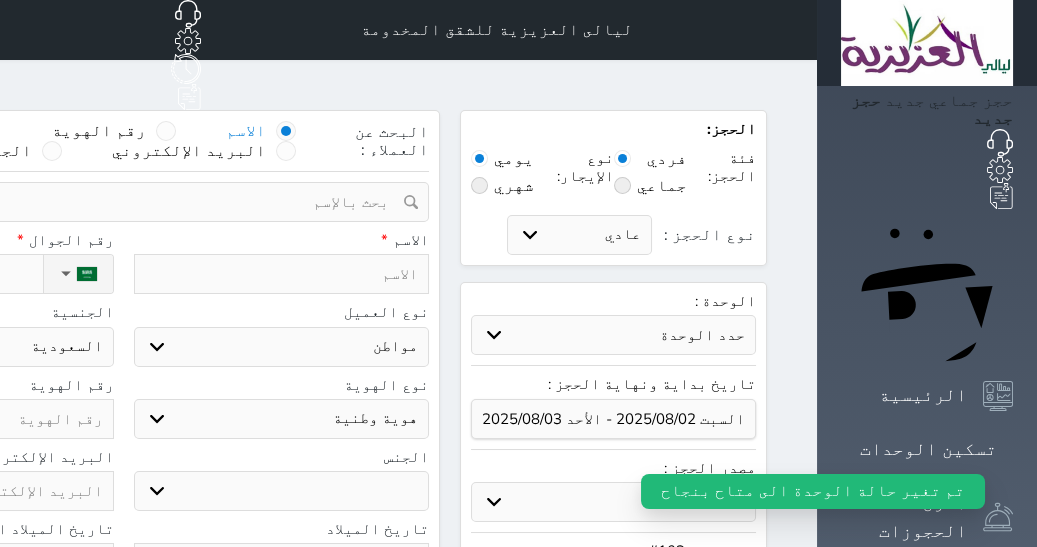 click on "ذكر   انثى" at bounding box center (282, 491) 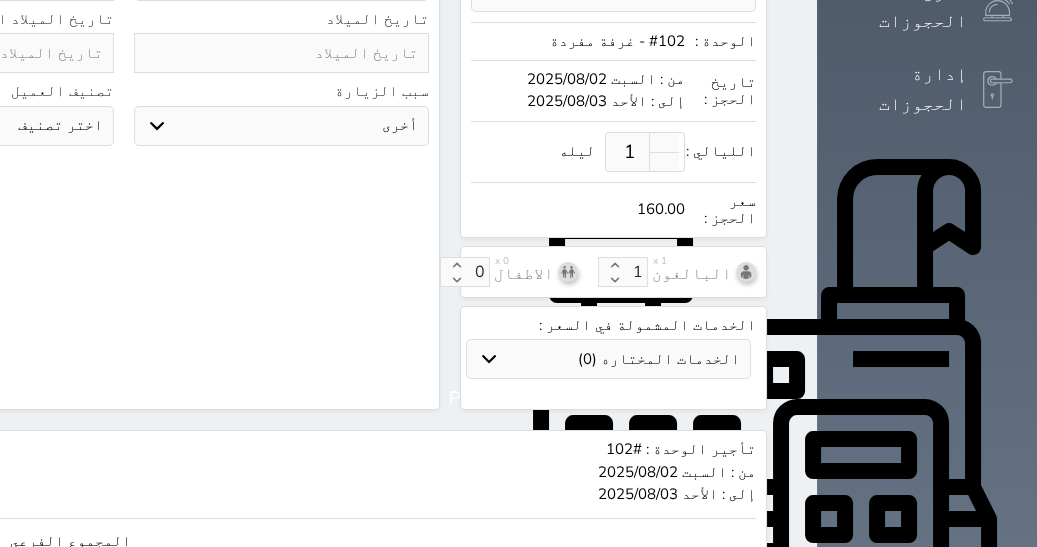 scroll, scrollTop: 835, scrollLeft: 0, axis: vertical 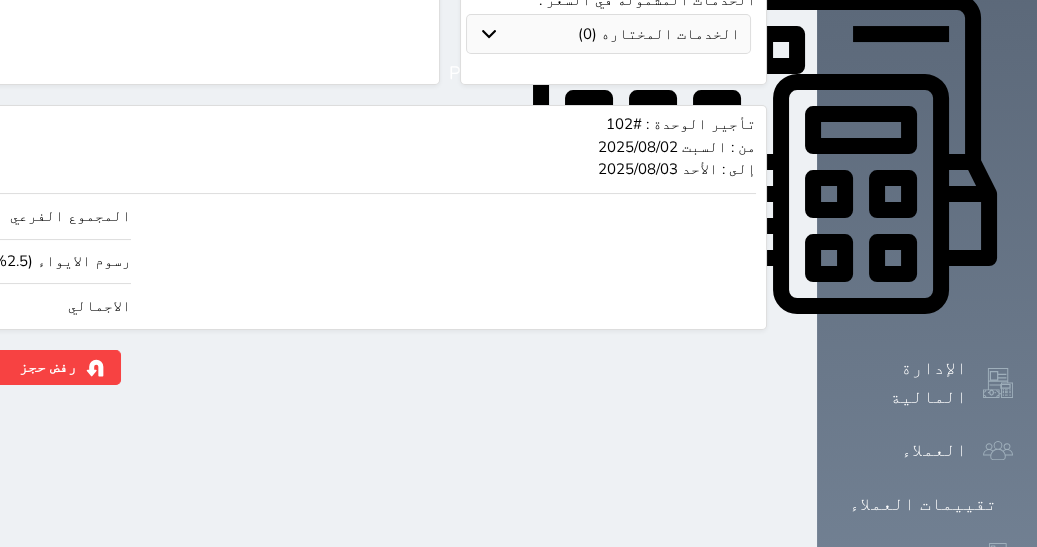 drag, startPoint x: 34, startPoint y: 274, endPoint x: 513, endPoint y: 276, distance: 479.00418 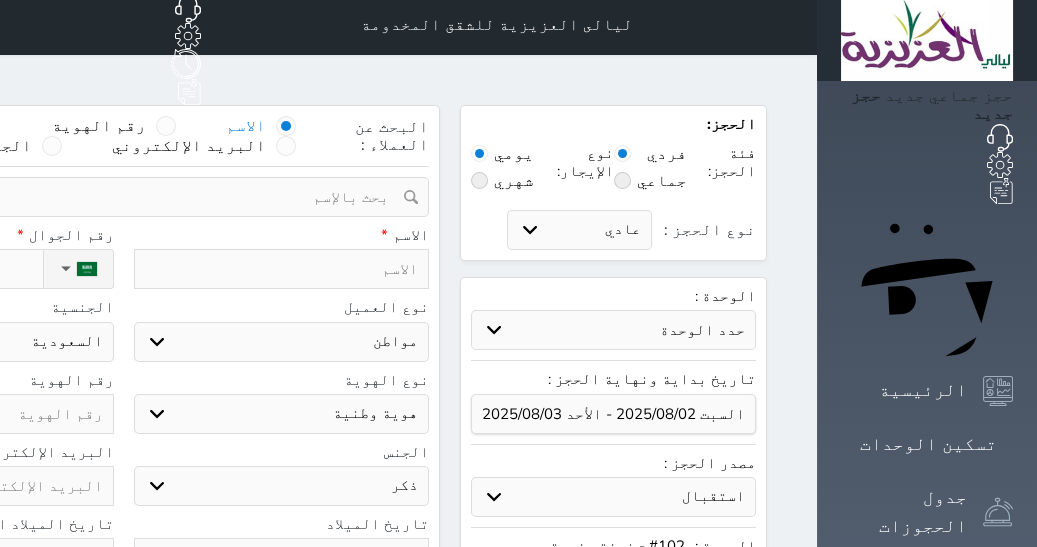 scroll, scrollTop: 0, scrollLeft: 0, axis: both 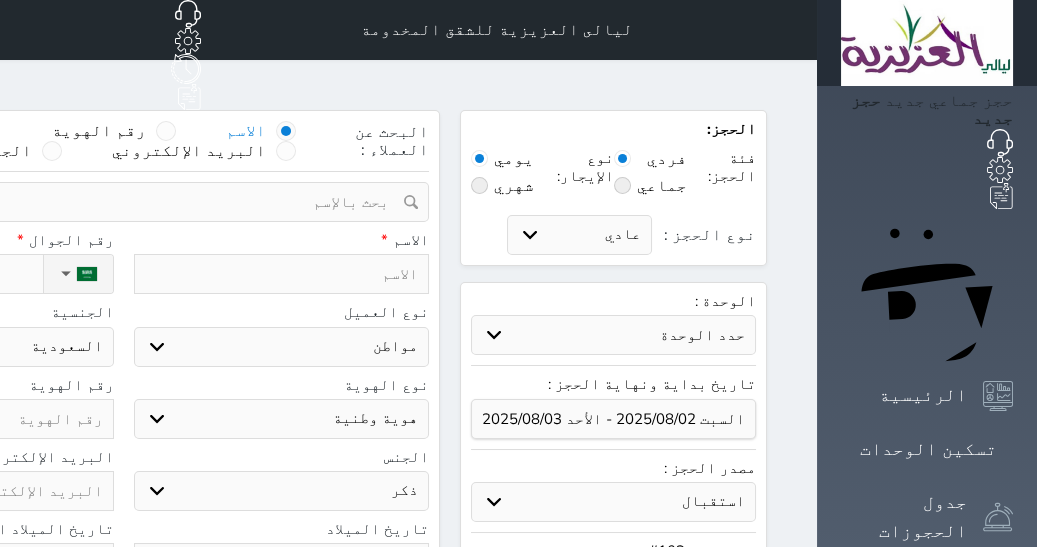 click on "الاسم *" at bounding box center (282, 240) 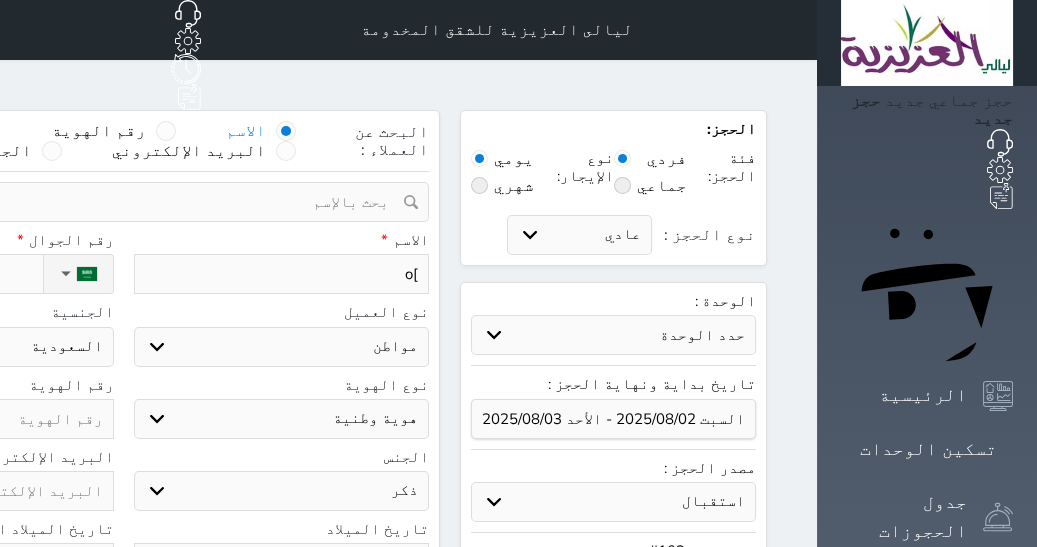 type on "]" 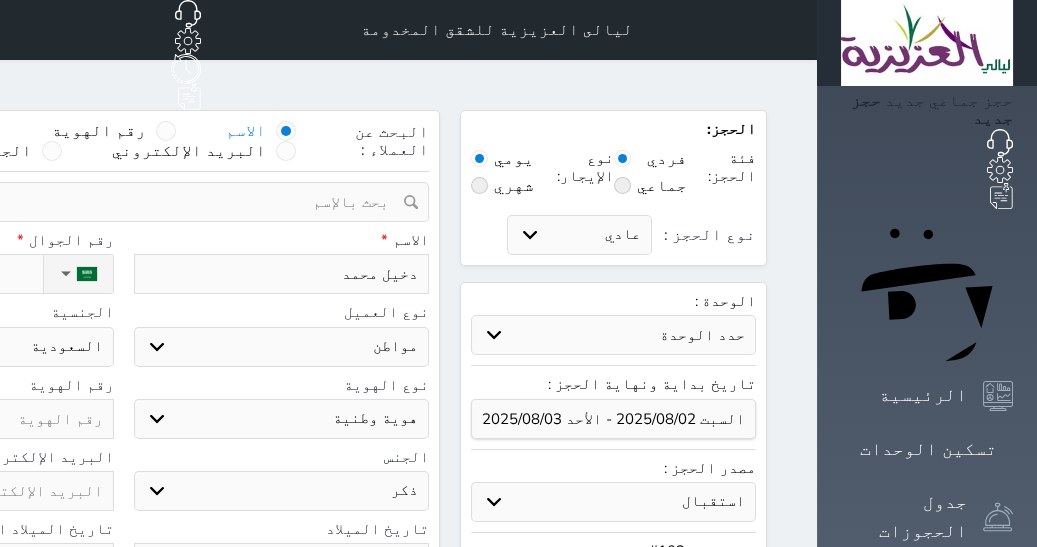 type on "دخيل محمد" 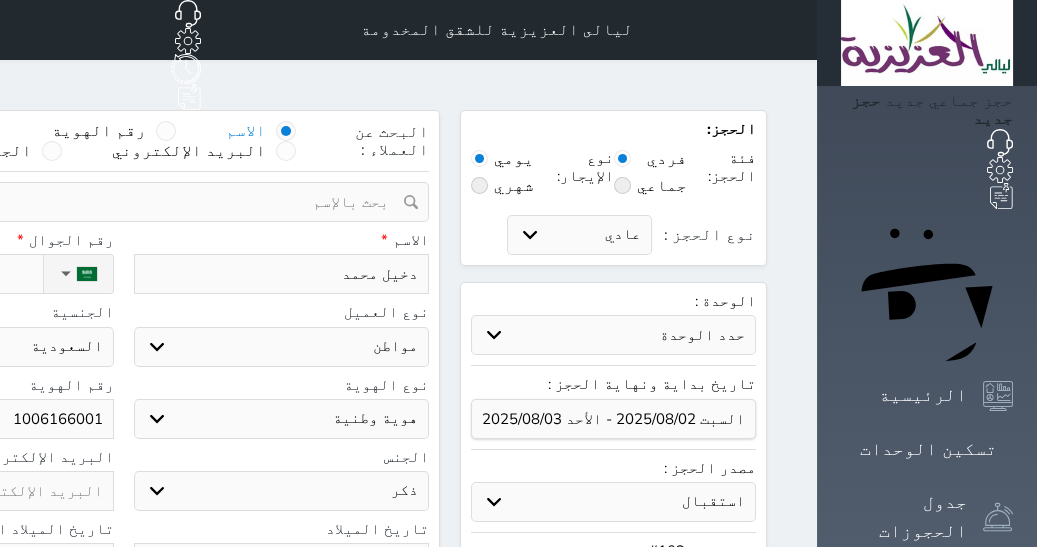 type on "1006166001" 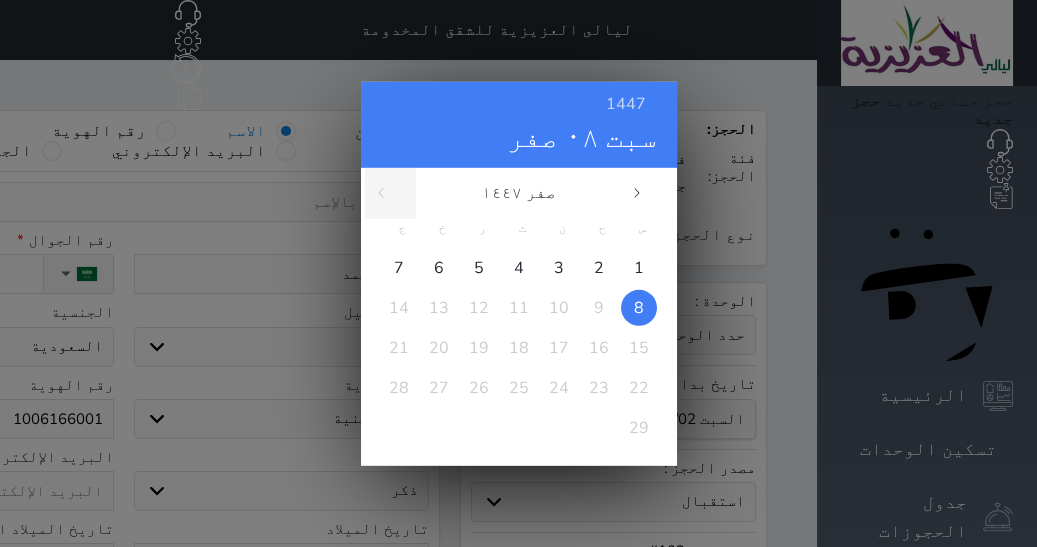 click on "8" at bounding box center [639, 307] 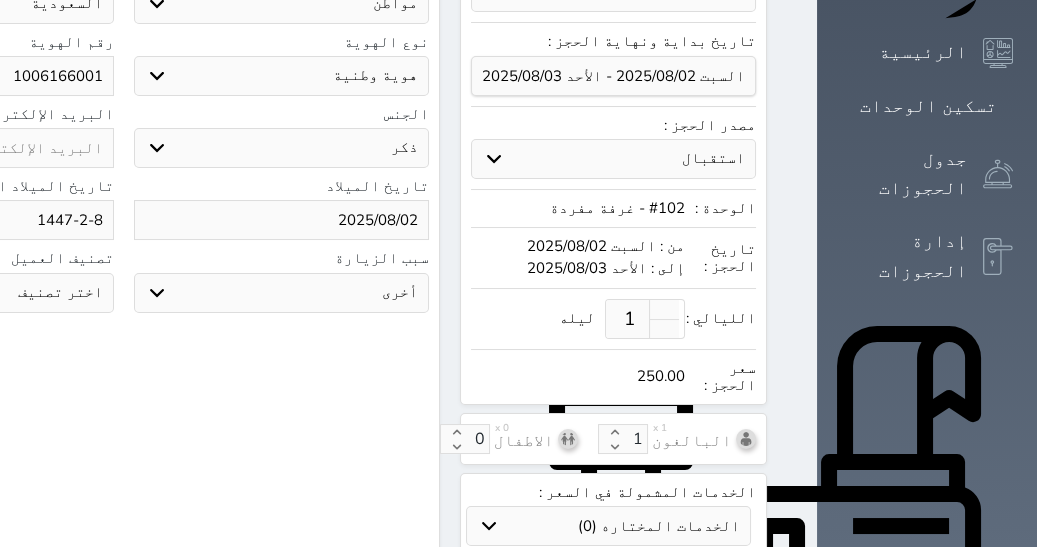 scroll, scrollTop: 364, scrollLeft: 0, axis: vertical 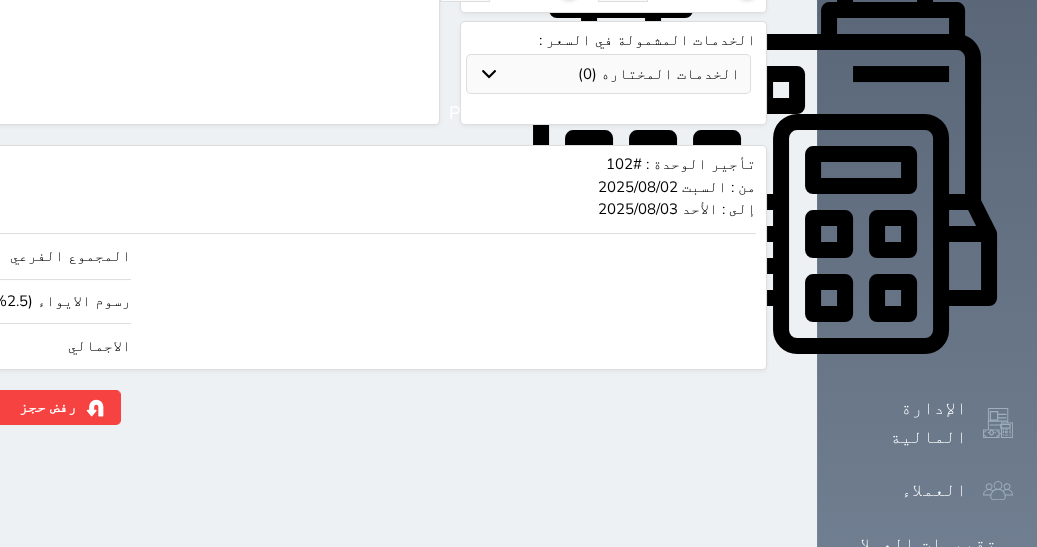 click on "حجز" at bounding box center (-100, 407) 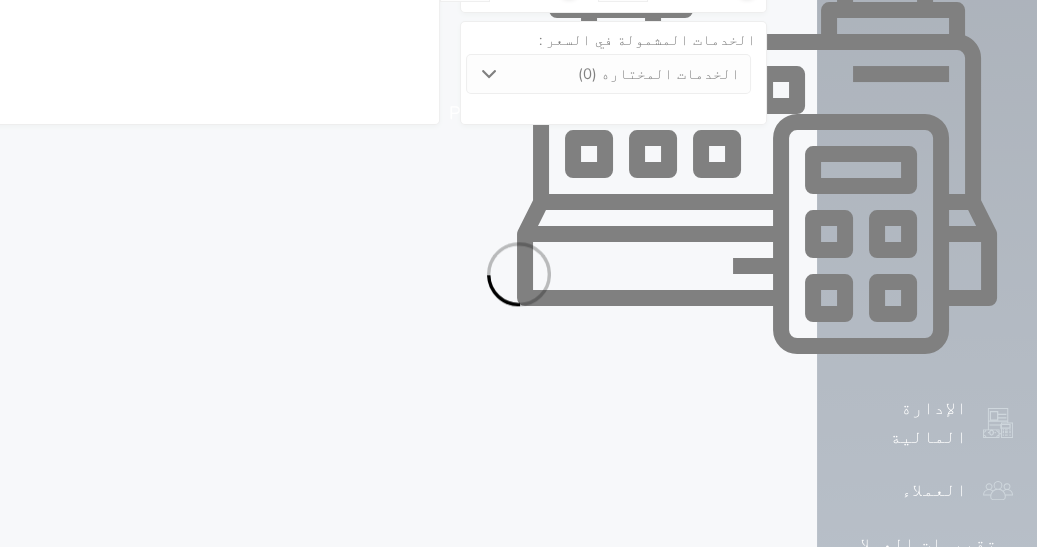 select on "1" 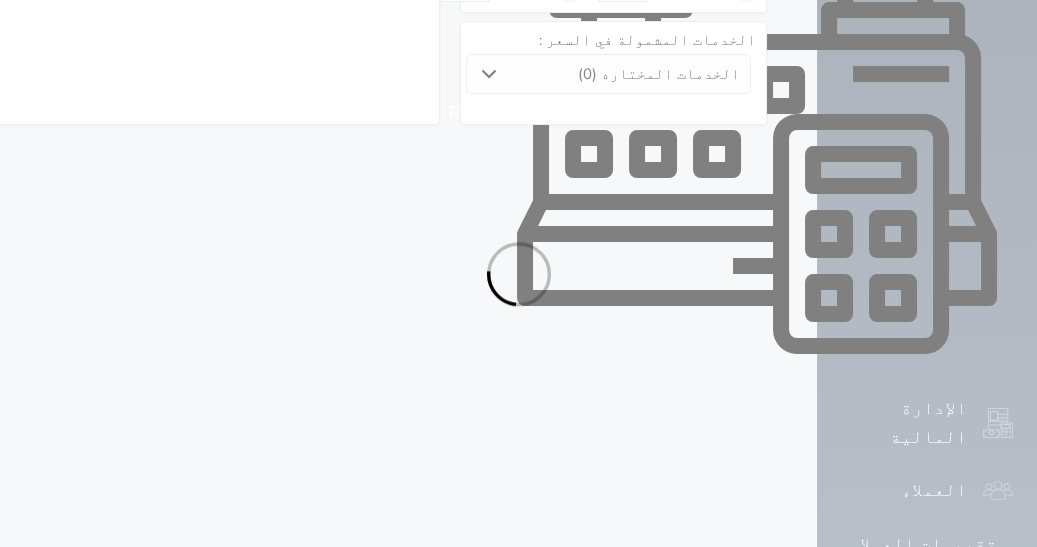 select on "113" 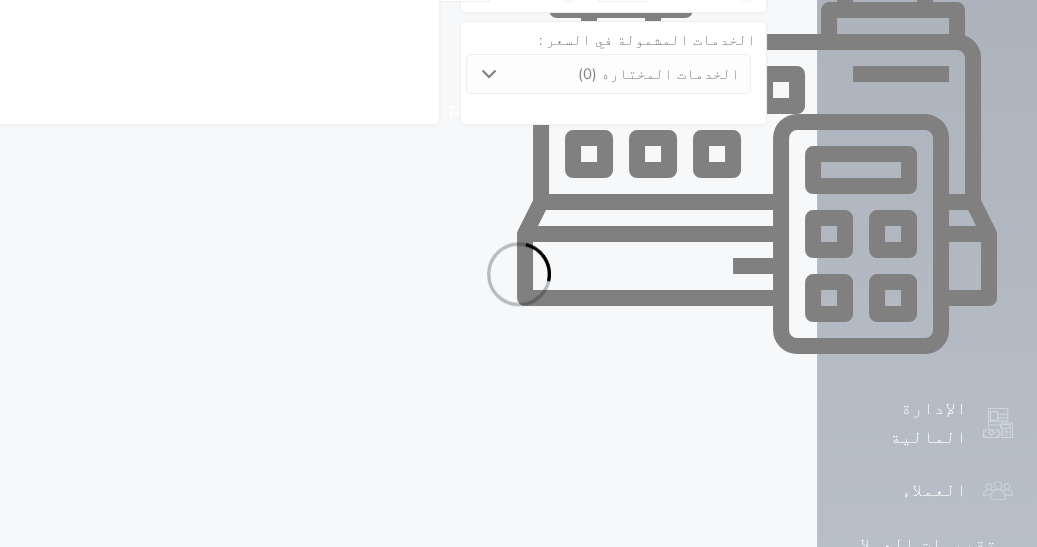 select on "1" 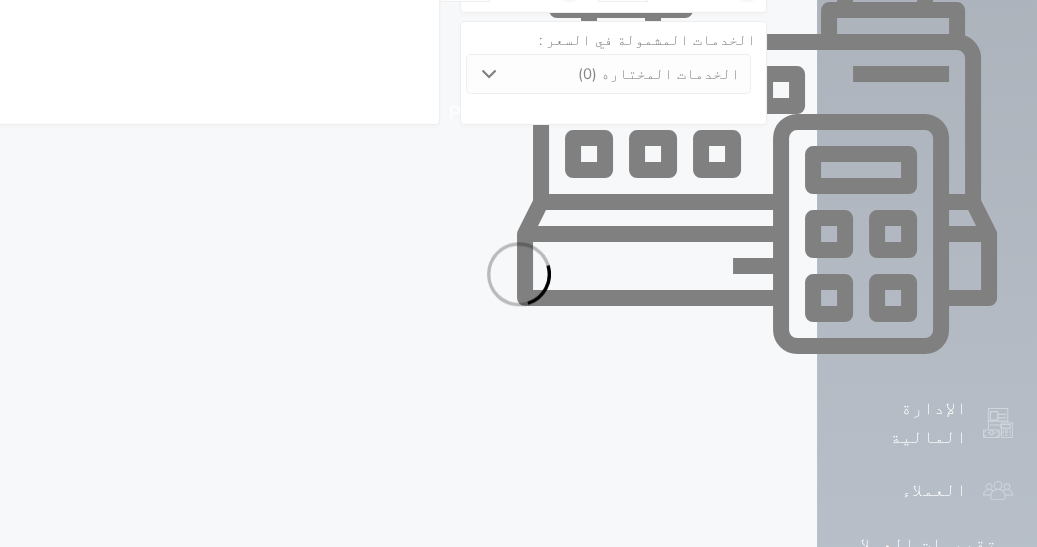 select on "7" 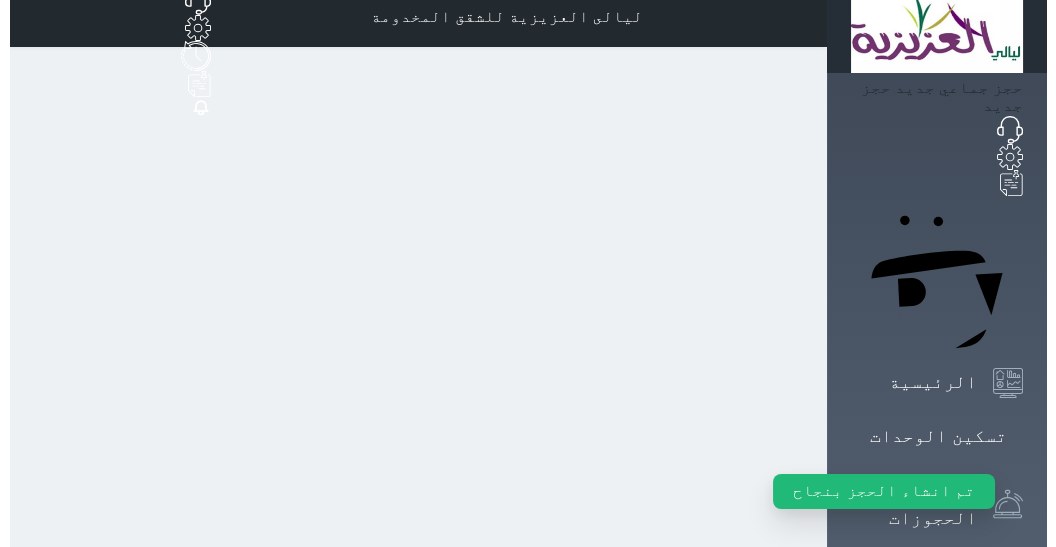 scroll, scrollTop: 0, scrollLeft: 0, axis: both 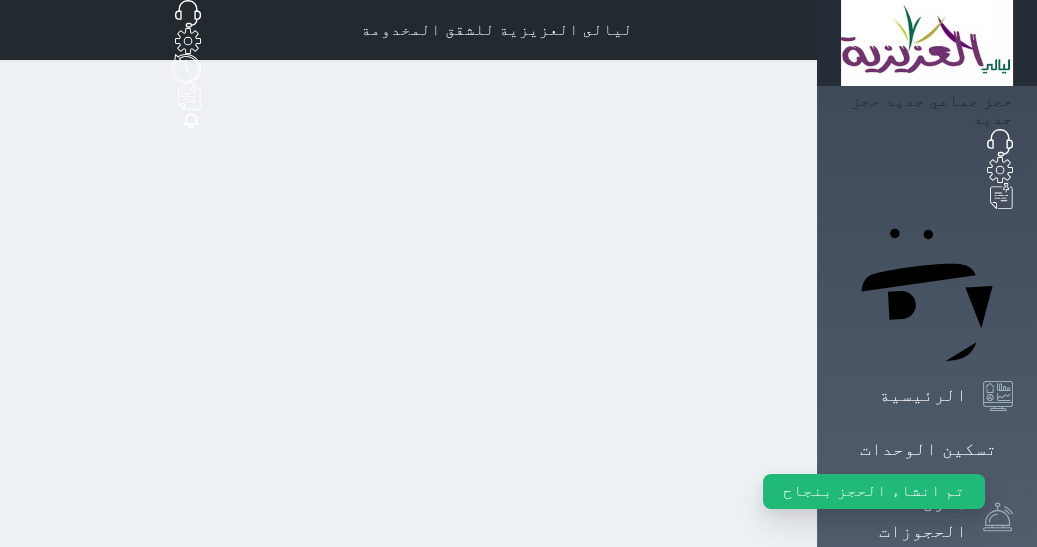 select on "1" 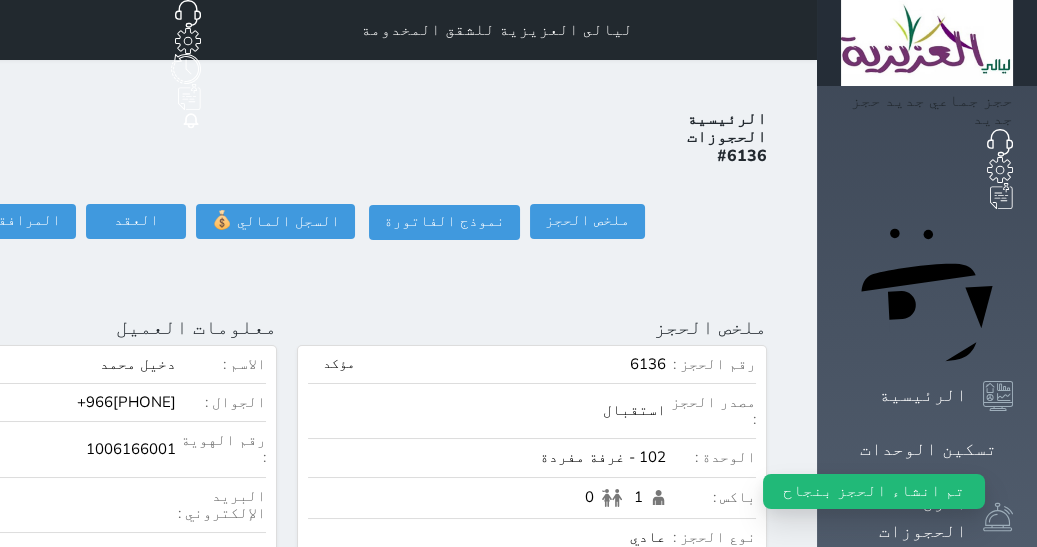 click on "معلومات العميل           تحديث العميل                 البحث عن العملاء :        الاسم       رقم الهوية       البريد الإلكتروني       الجوال       [NAME] +966[PHONE]     تغيير العميل                الاسم *   [NAME]   رقم الجوال *       ▼     Afghanistan (‫افغانستان‬‎)   +93   Albania (Shqipëri)   +355   Algeria (‫الجزائر‬‎)   +213   American Samoa   +1684   Andorra   +376   Angola   +244   Anguilla   +1264   Antigua and Barbuda   +1268   Argentina   +54   Armenia (Հայաստան)   +374   Aruba   +297   Australia   +61   Austria (Österreich)   +43   Azerbaijan (Azərbaycan)   +994   Bahamas   +1242   Bahrain (‫البحرين‬‎)   +973   Bangladesh (বাংলাদেশ)   +880   Barbados   +1246   Belarus (Беларусь)   +375   Belgium (België)   +32   Belize   +501   Benin (Bénin)   +229   Bermuda   +1441   Bhutan (འབྲུག)   +975" at bounding box center (42, 980) 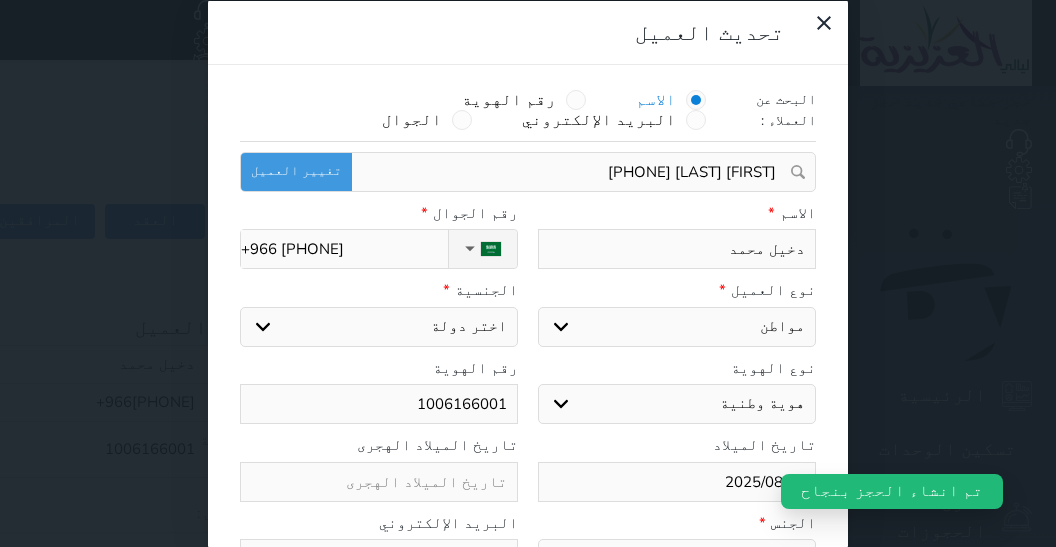 select on "113" 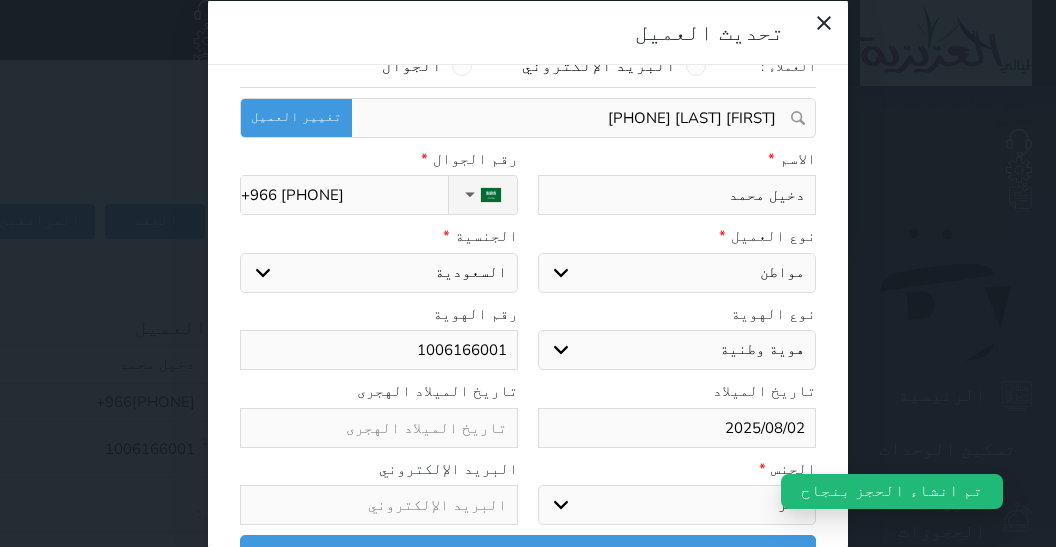 scroll, scrollTop: 65, scrollLeft: 0, axis: vertical 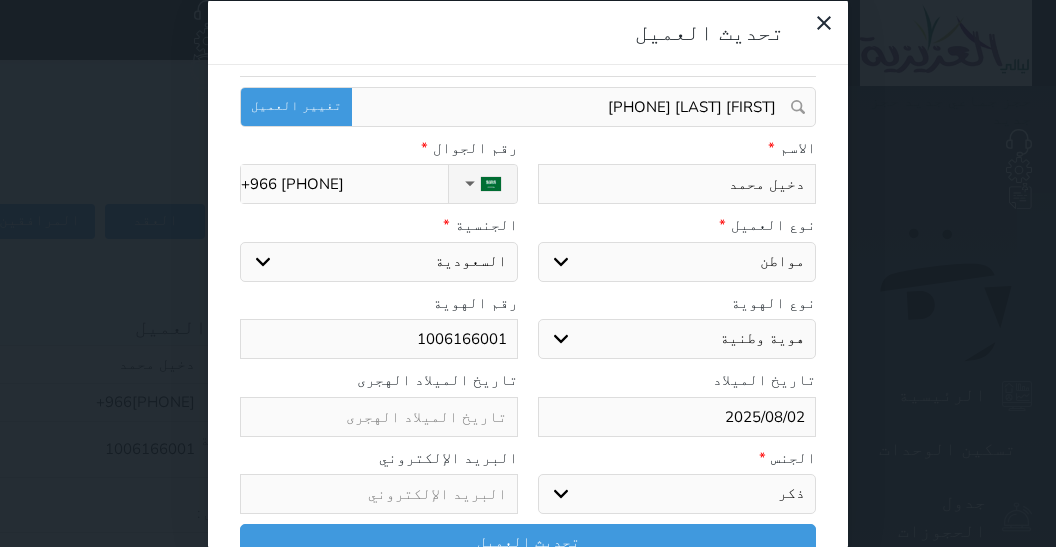 click at bounding box center [379, 416] 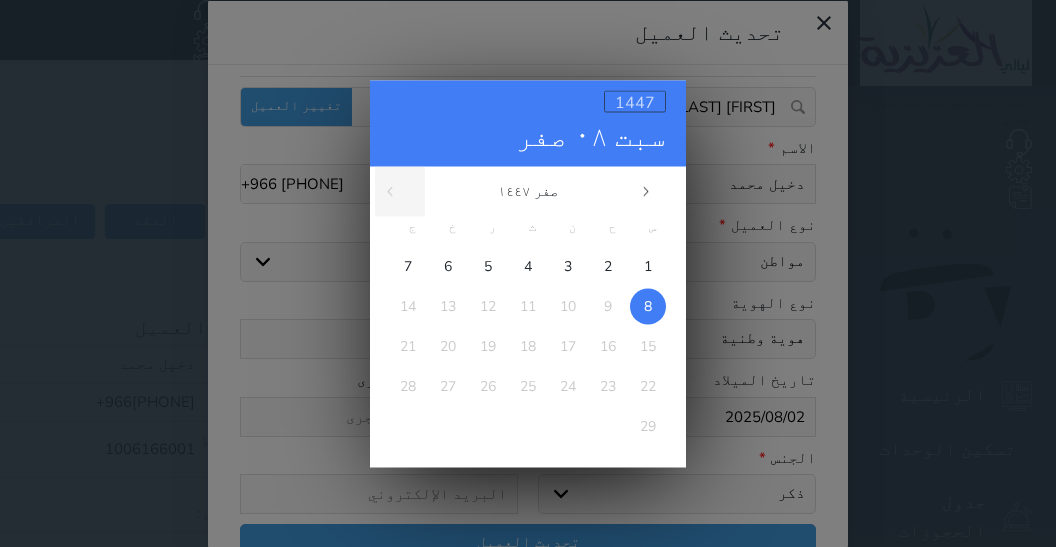 click on "1447" at bounding box center [635, 102] 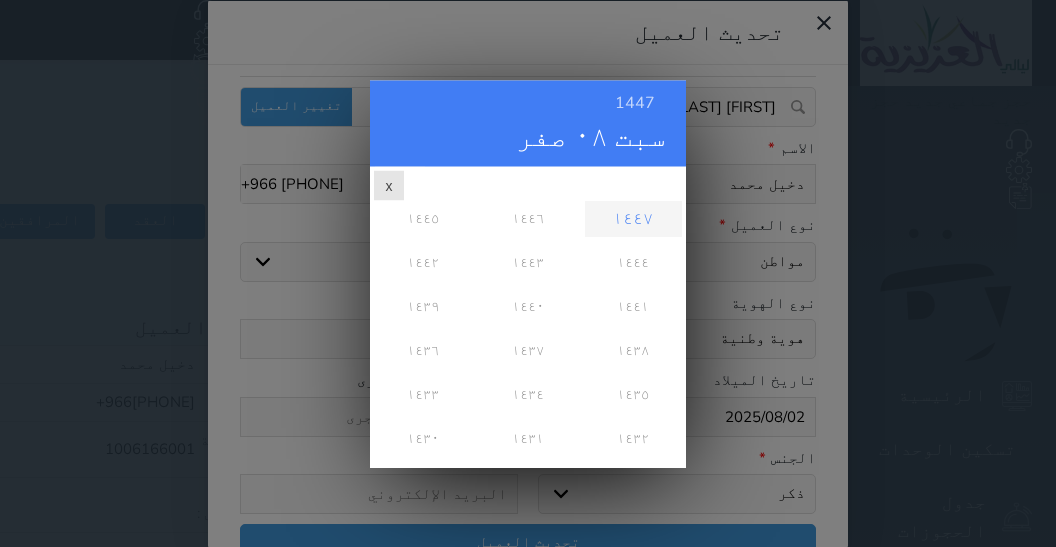 scroll, scrollTop: 0, scrollLeft: 0, axis: both 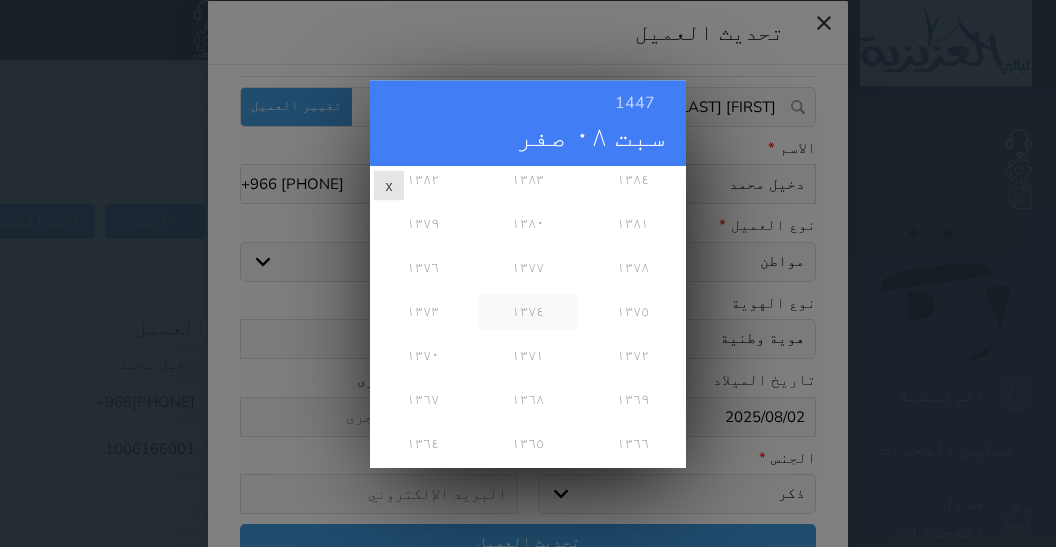 click on "١٣٧٤" at bounding box center [527, 312] 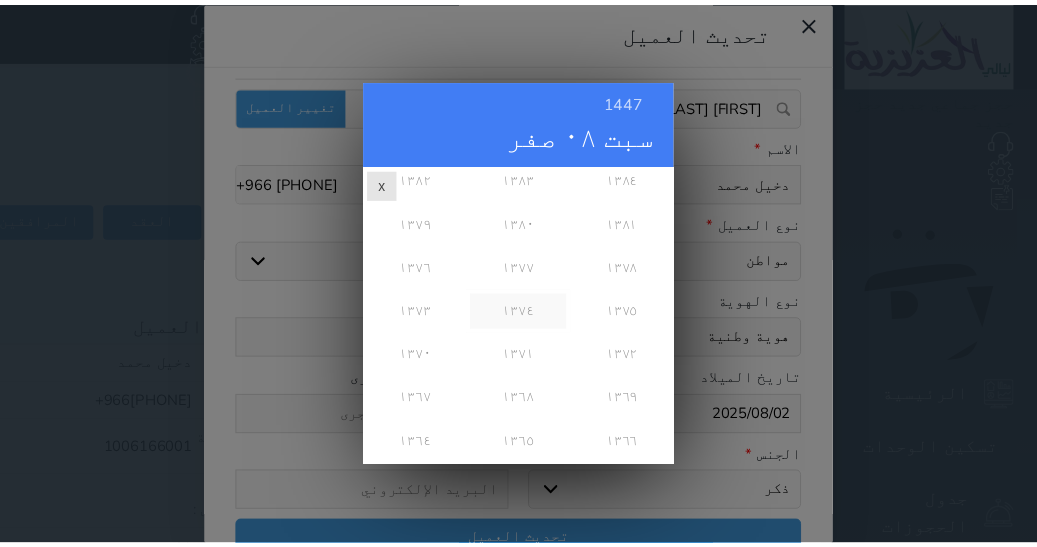 scroll, scrollTop: 0, scrollLeft: 0, axis: both 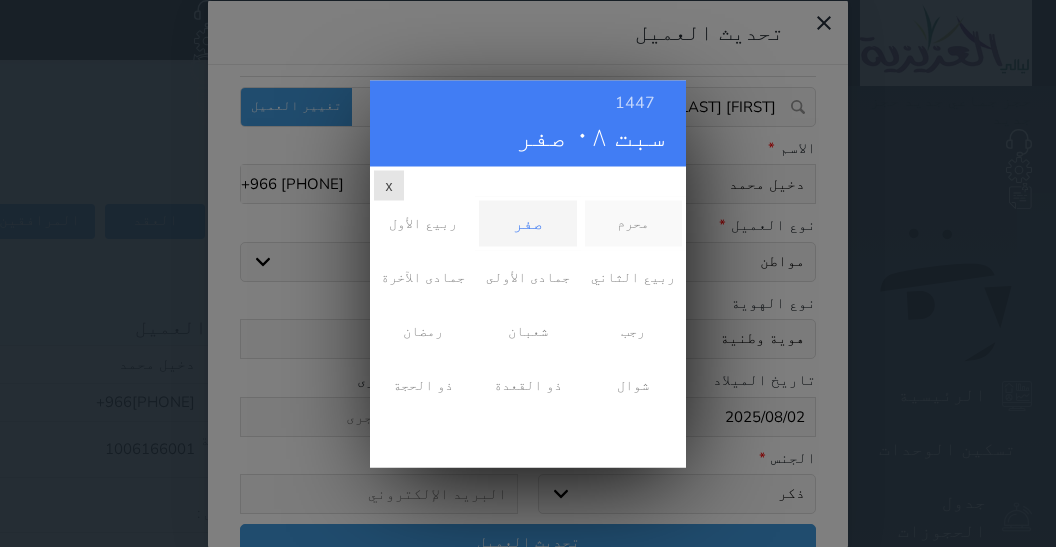 click on "محرم" at bounding box center (633, 223) 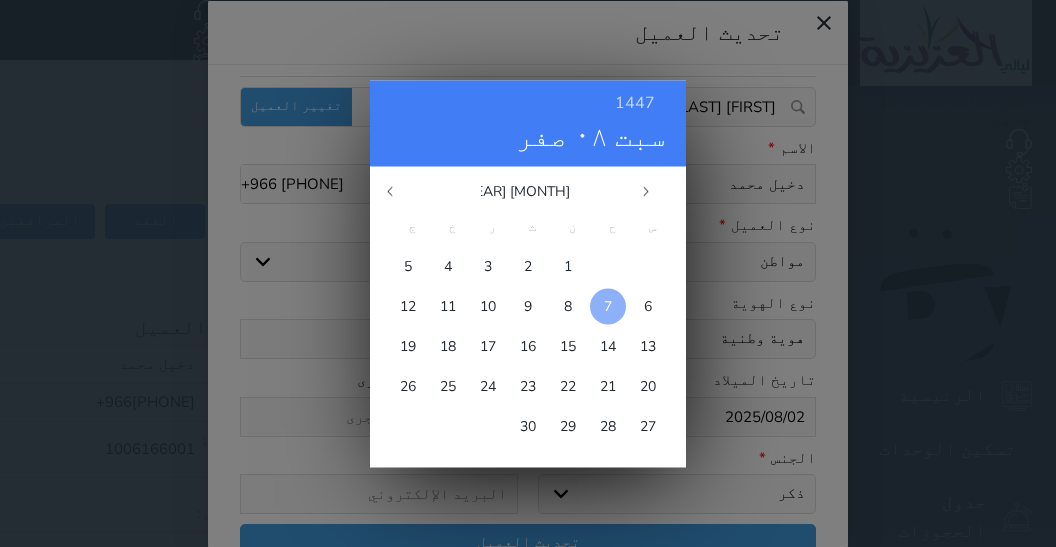 click at bounding box center (608, 306) 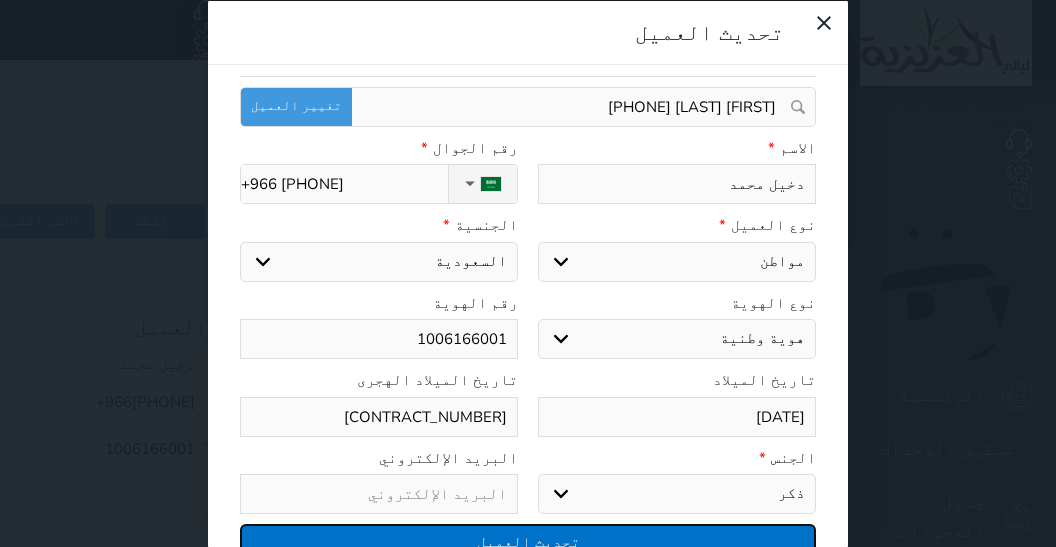 click on "تحديث العميل" at bounding box center [528, 541] 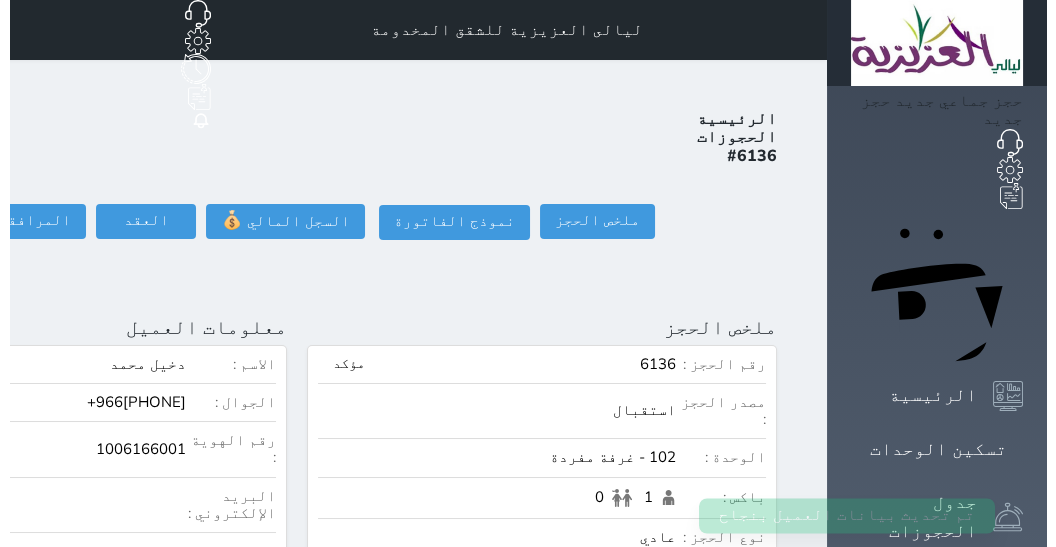 scroll, scrollTop: 65, scrollLeft: 0, axis: vertical 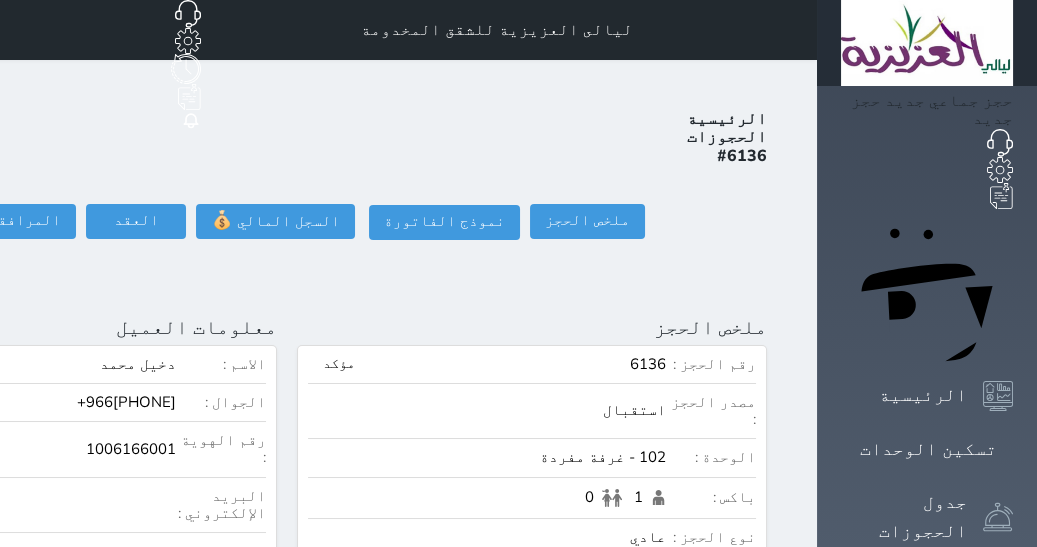 click on "تسجيل دخول" at bounding box center [-126, 221] 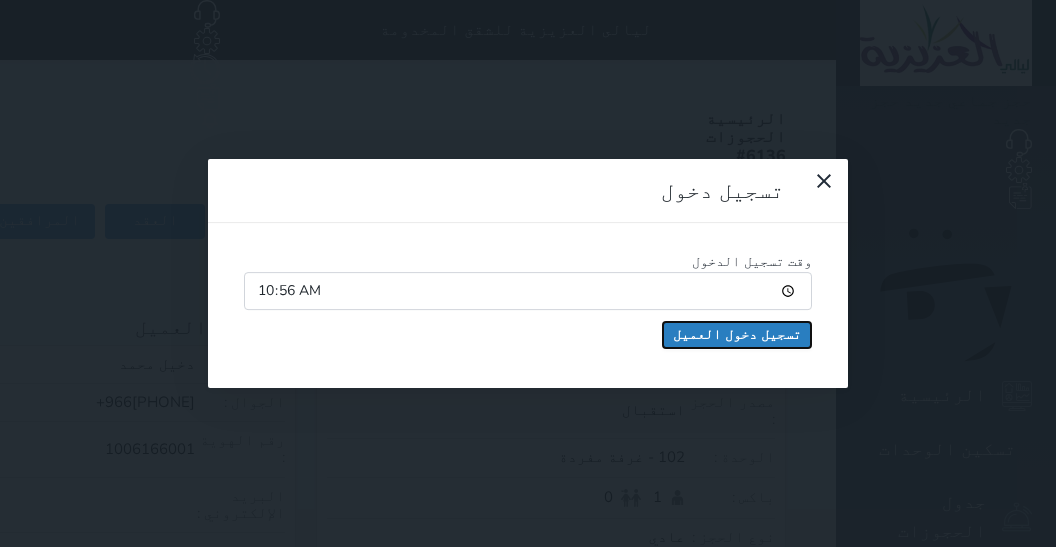 click on "تسجيل دخول العميل" at bounding box center [737, 335] 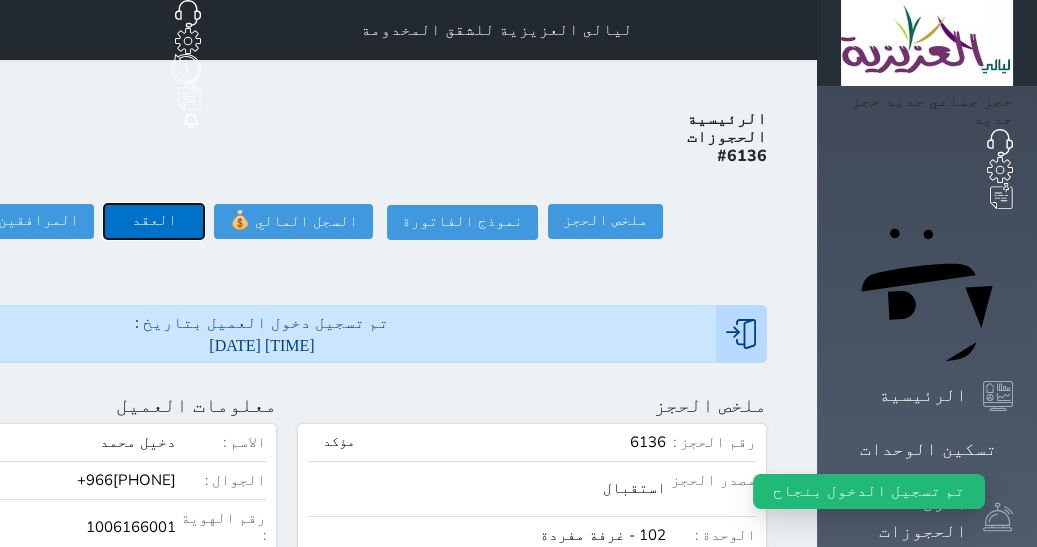 click on "العقد" at bounding box center (154, 221) 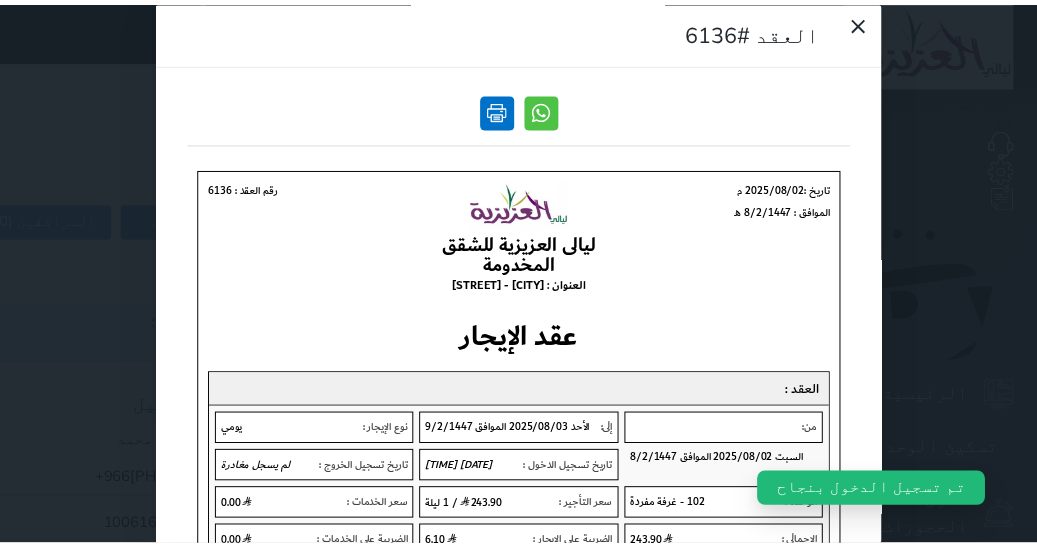 scroll, scrollTop: 0, scrollLeft: 0, axis: both 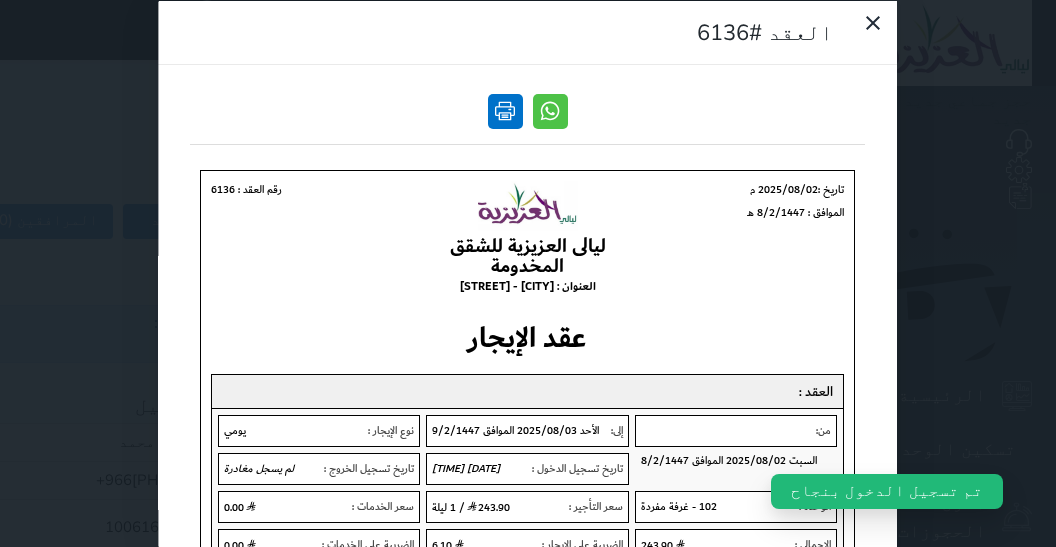 click at bounding box center (505, 110) 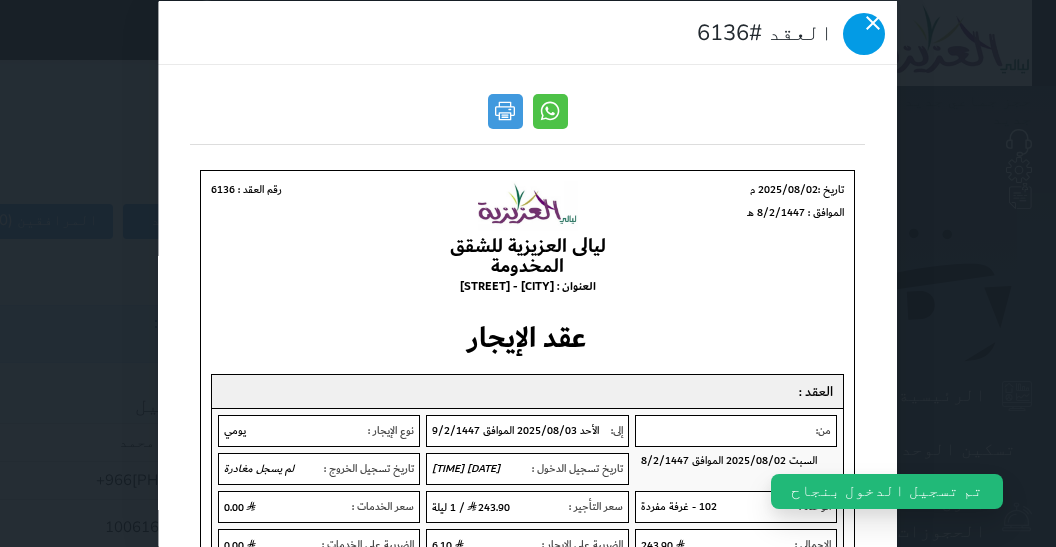 click 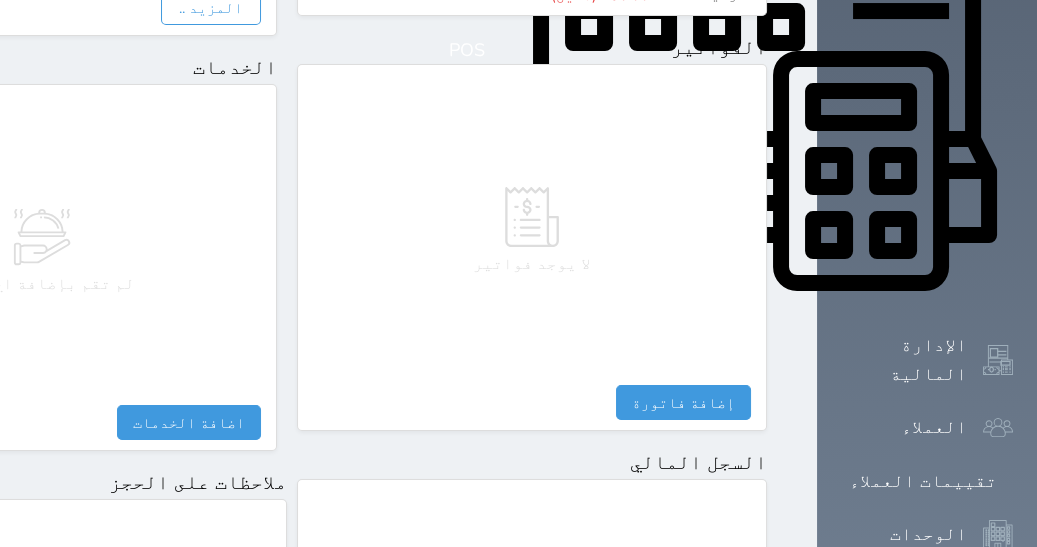 scroll, scrollTop: 1132, scrollLeft: 0, axis: vertical 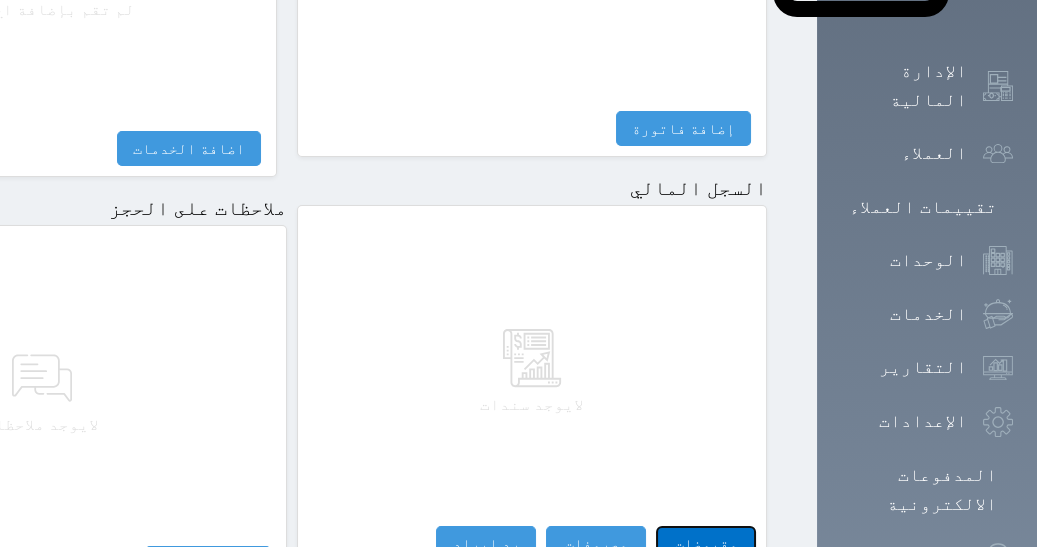 click on "مقبوضات" at bounding box center [706, 543] 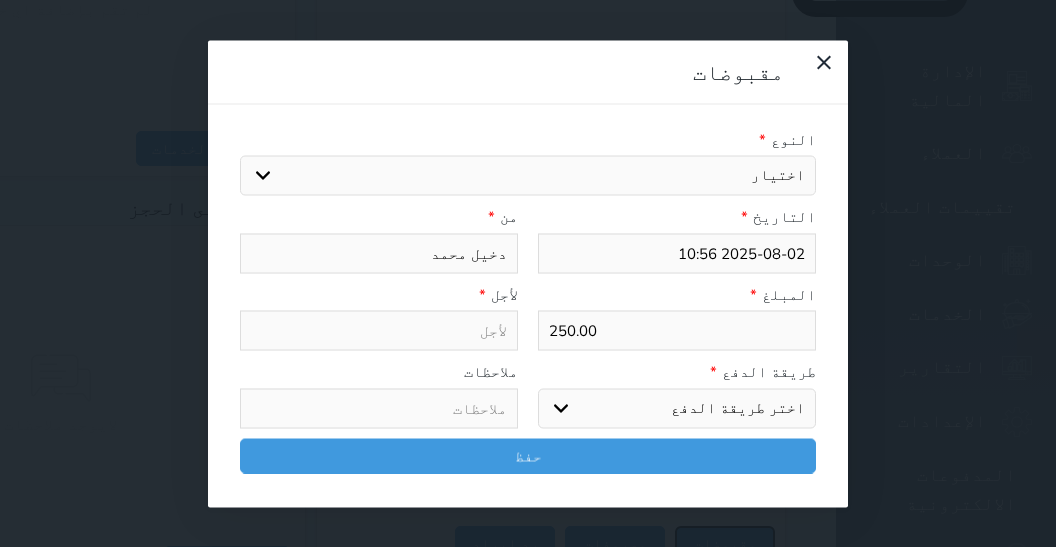 select 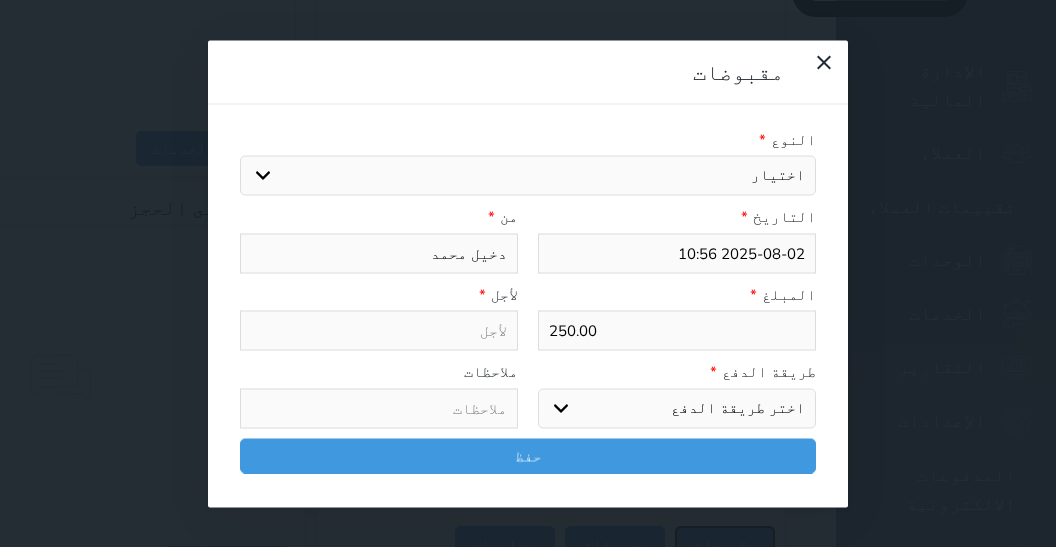 select 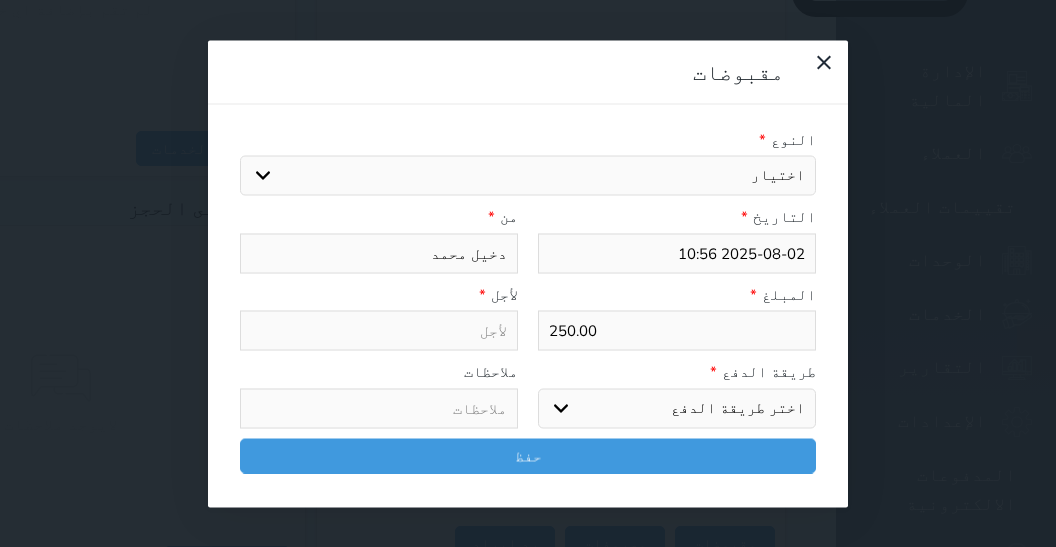 drag, startPoint x: 692, startPoint y: 111, endPoint x: 711, endPoint y: 136, distance: 31.400637 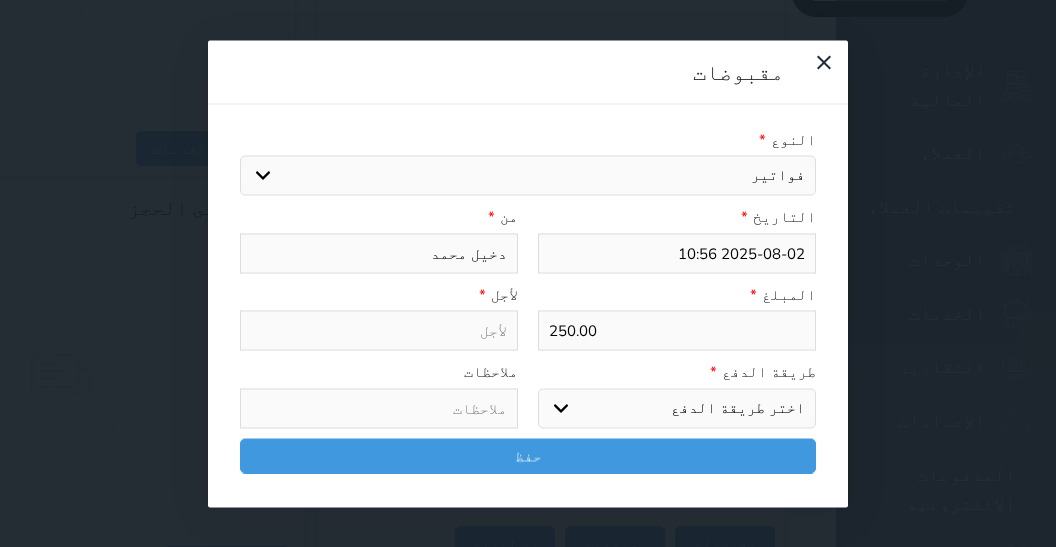 select 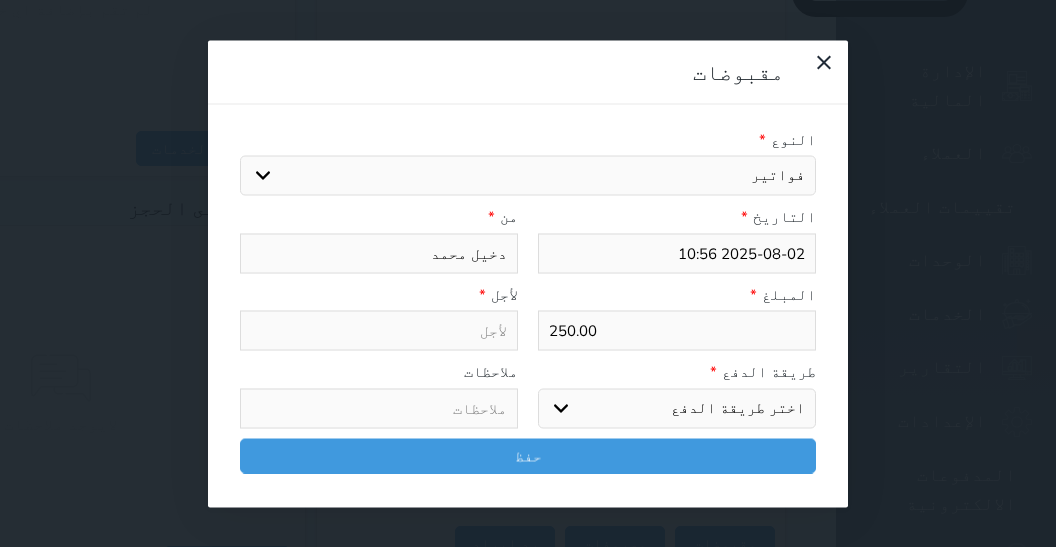 type on "فواتير - الوحدة - 102" 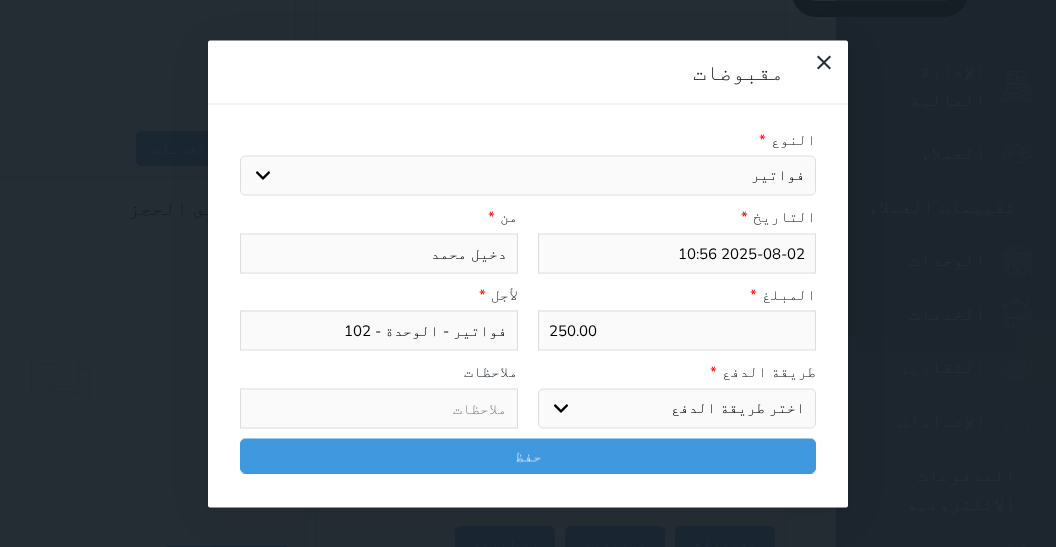 click on "اختر طريقة الدفع   دفع نقدى   تحويل بنكى   مدى   بطاقة ائتمان   آجل" at bounding box center (677, 408) 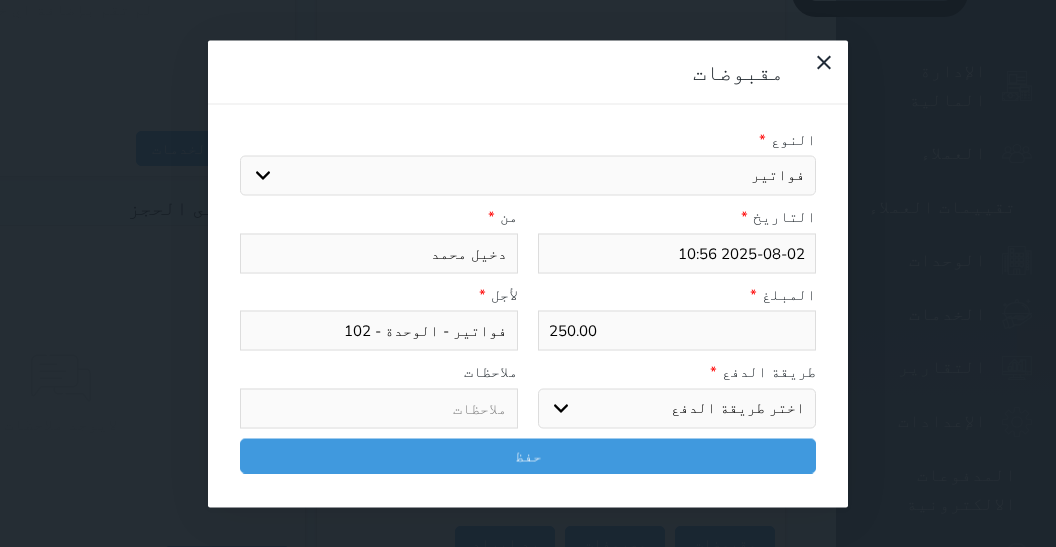 select on "cash" 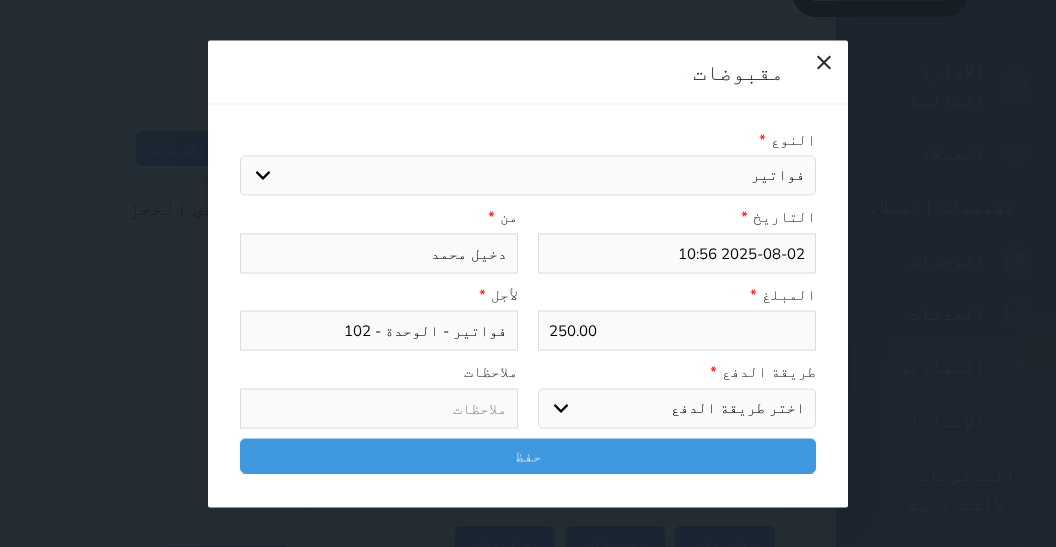click on "دفع نقدى" at bounding box center [0, 0] 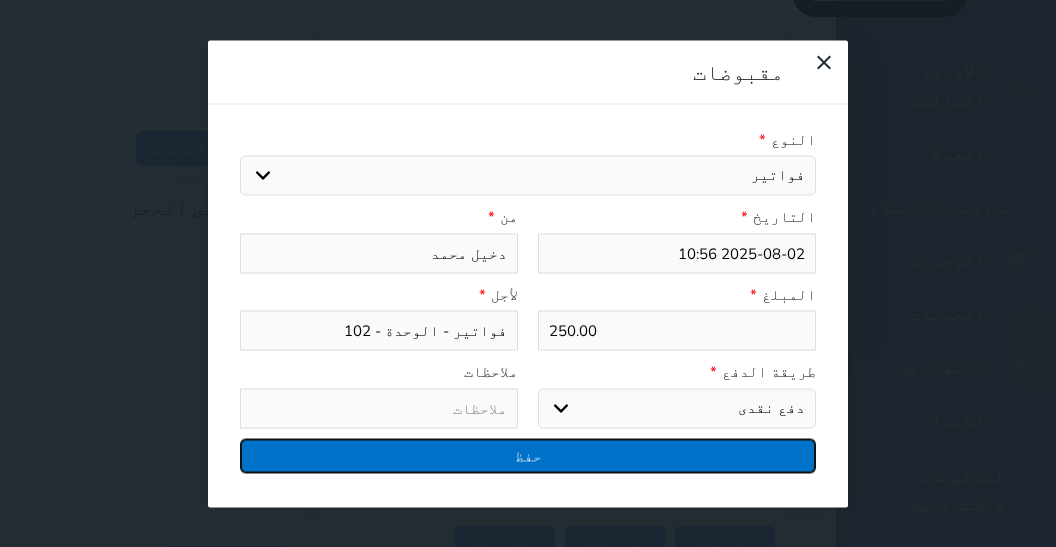 click on "حفظ" at bounding box center [528, 455] 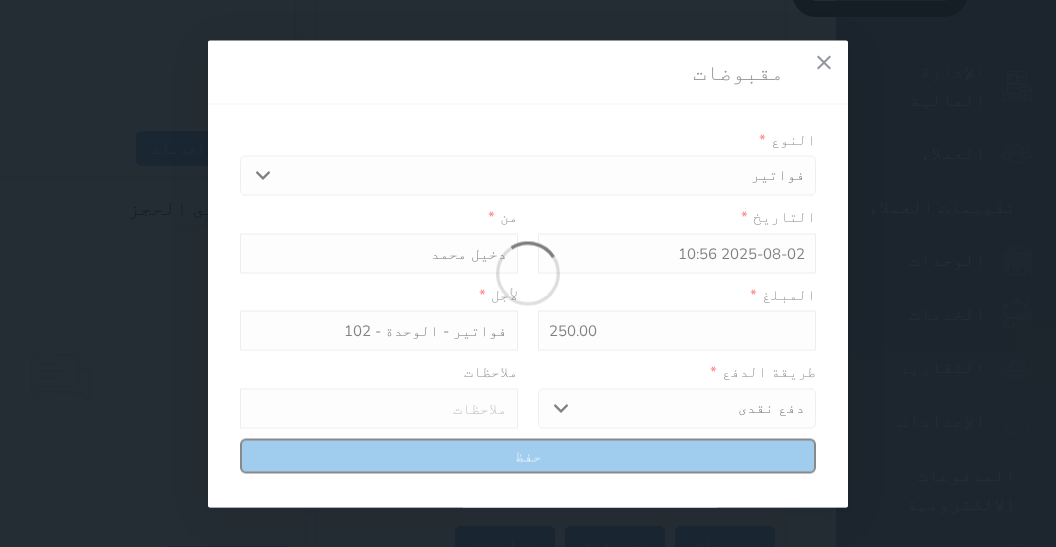 select 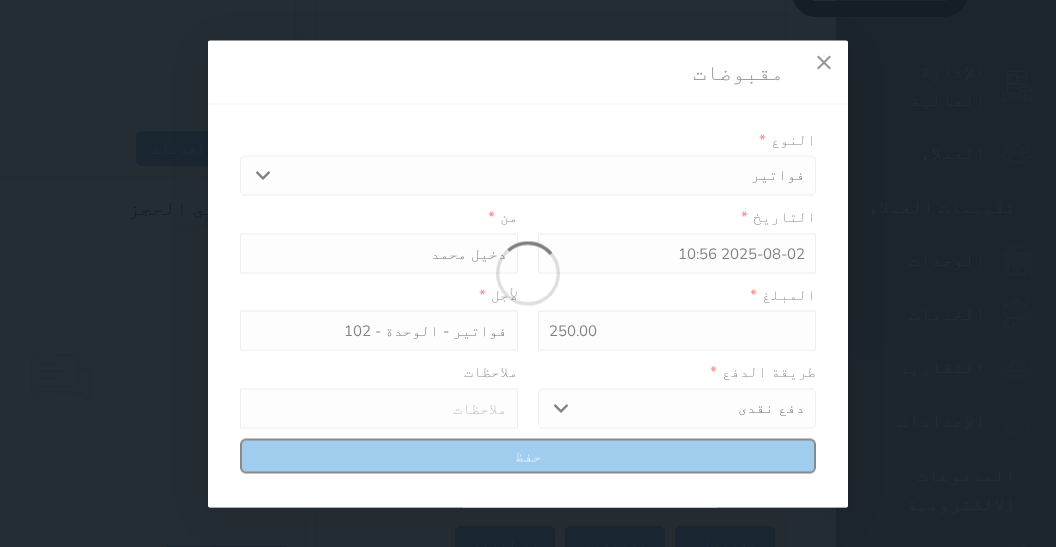 type 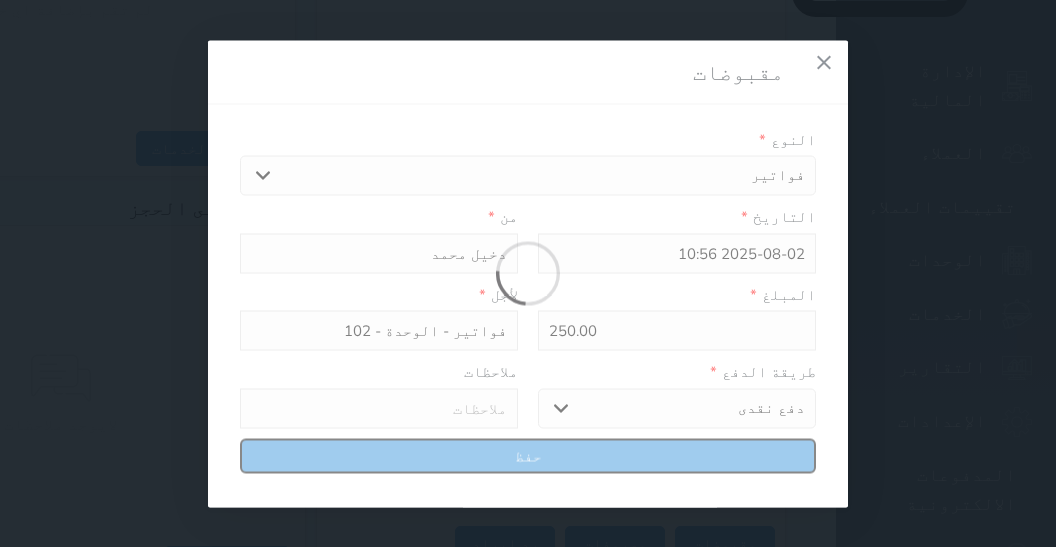 type on "0" 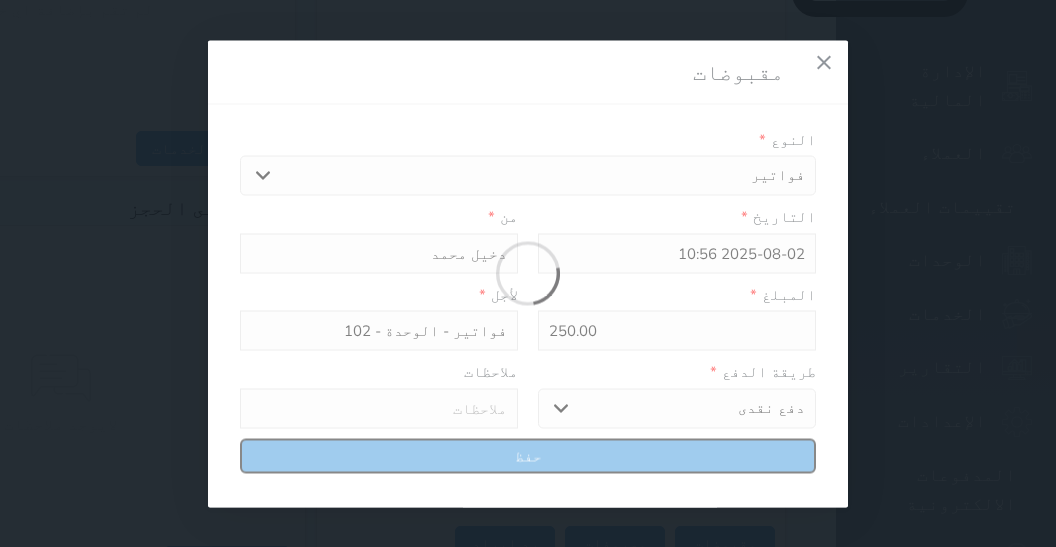 select 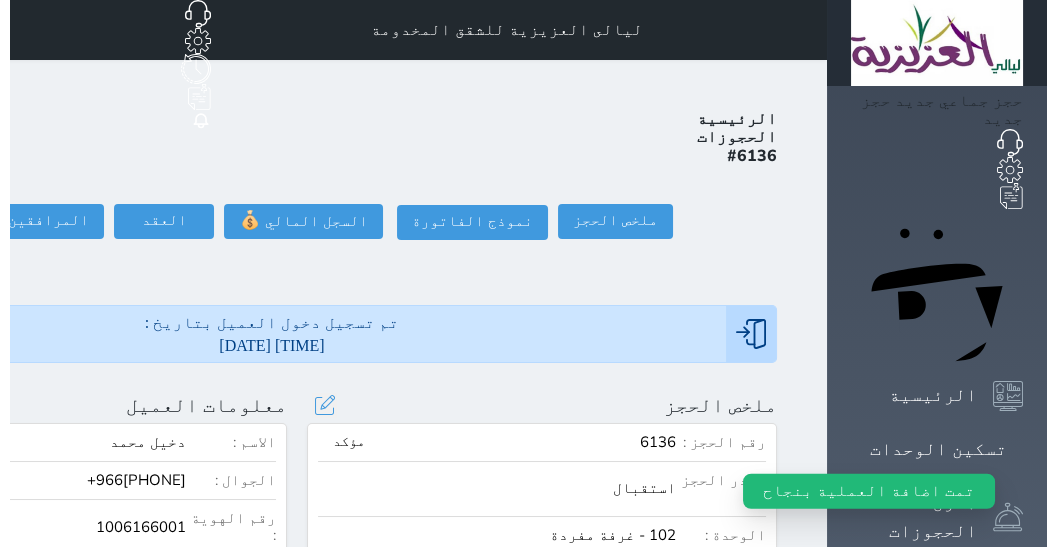 scroll, scrollTop: 0, scrollLeft: 0, axis: both 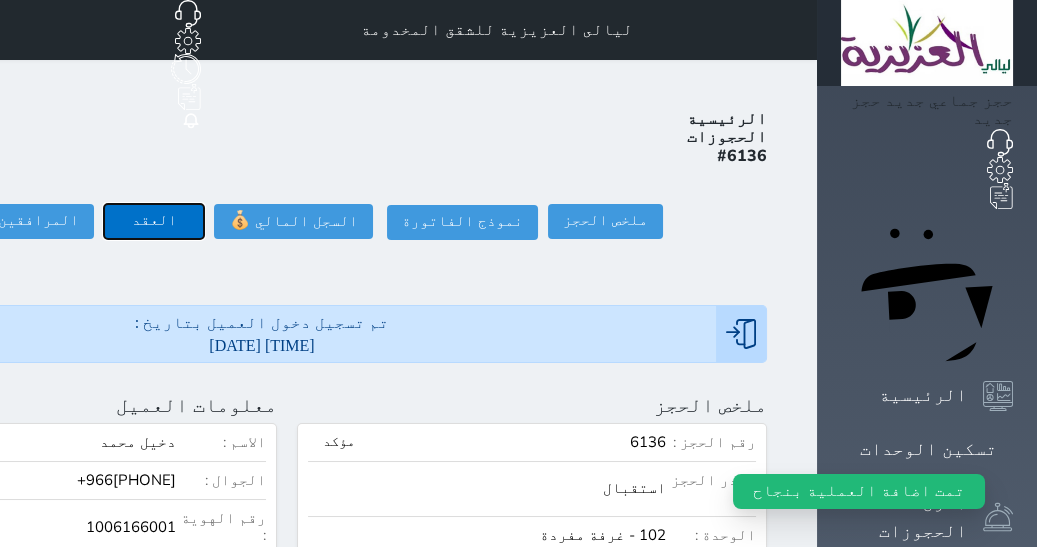 click on "العقد" at bounding box center (154, 221) 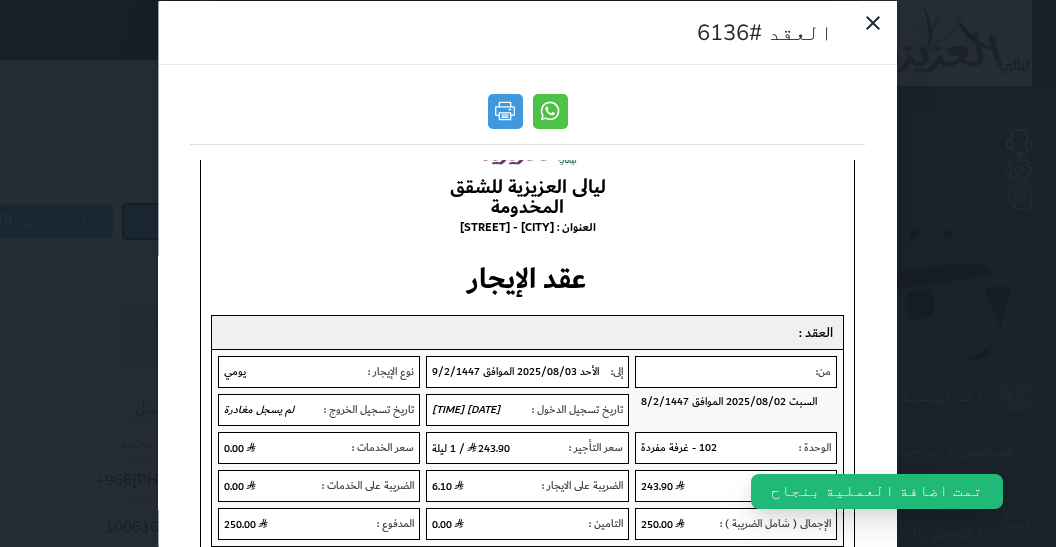 scroll, scrollTop: 127, scrollLeft: 0, axis: vertical 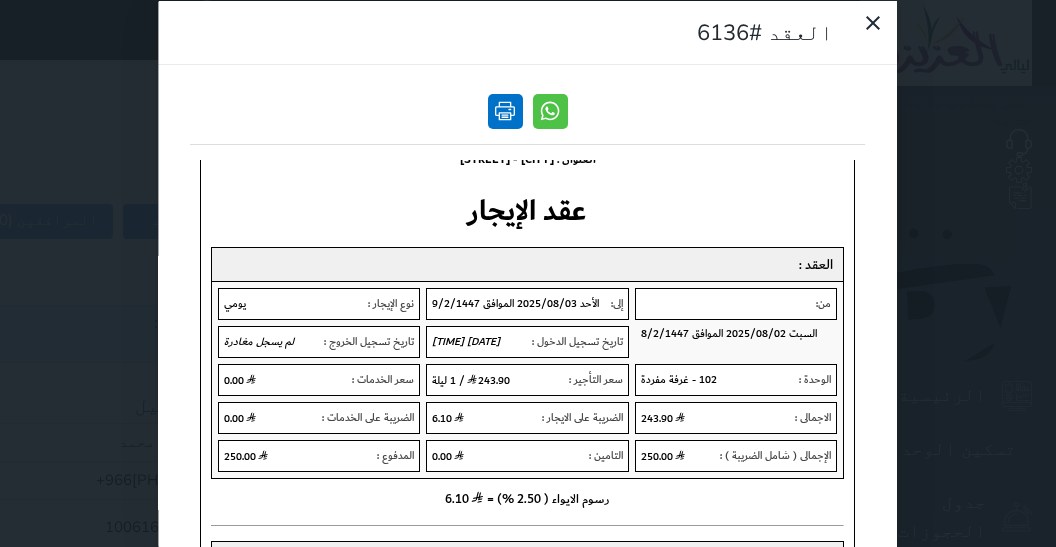 drag, startPoint x: 520, startPoint y: 127, endPoint x: 490, endPoint y: 127, distance: 30 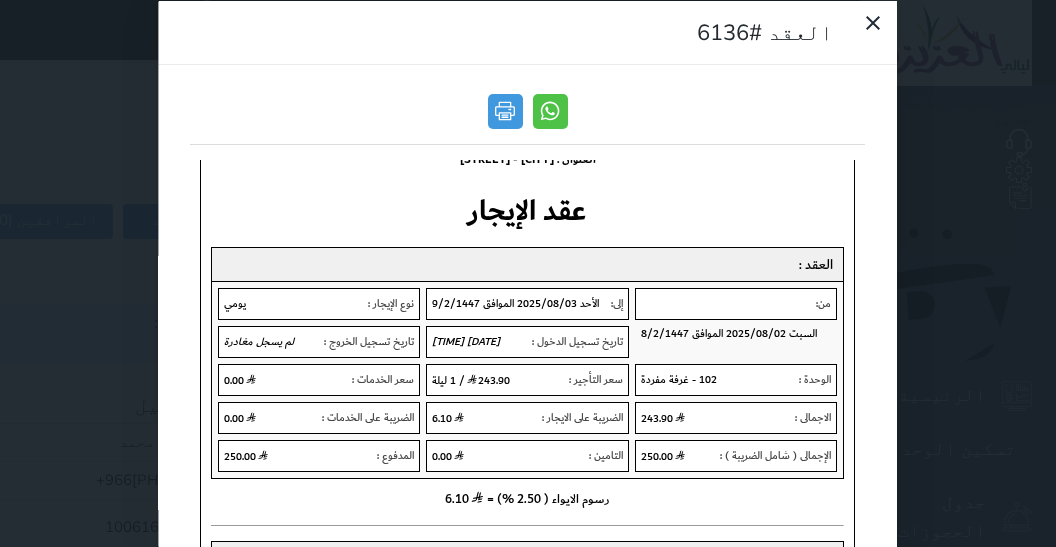click at bounding box center [505, 110] 